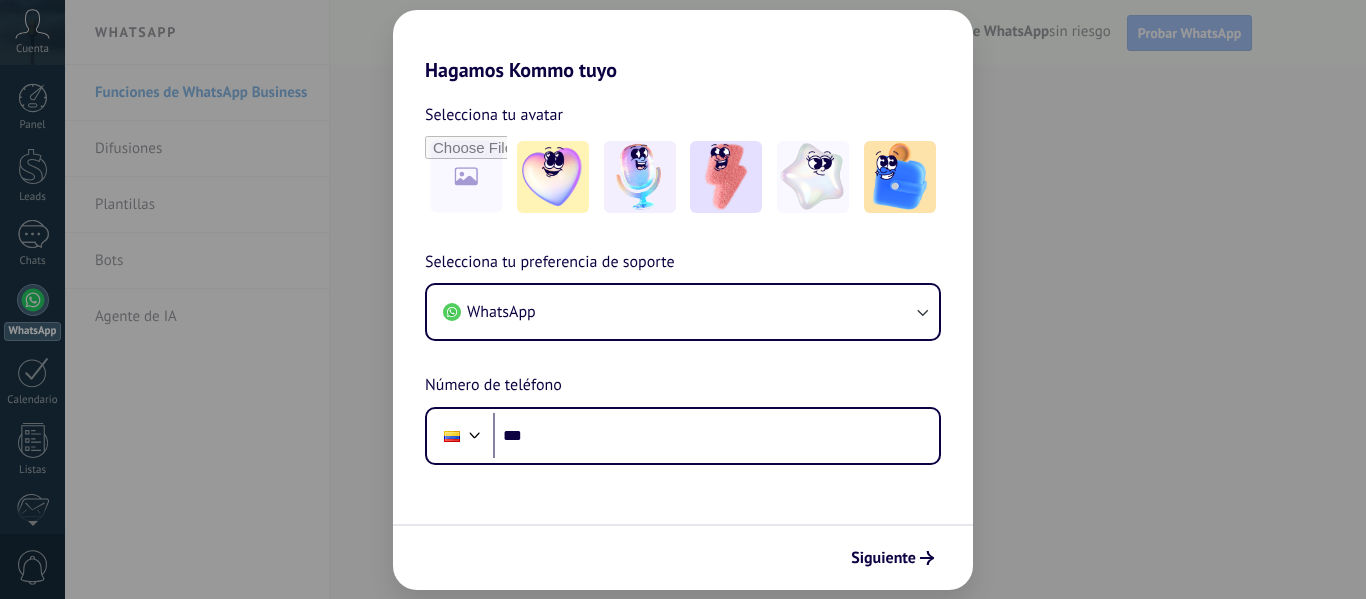 scroll, scrollTop: 0, scrollLeft: 0, axis: both 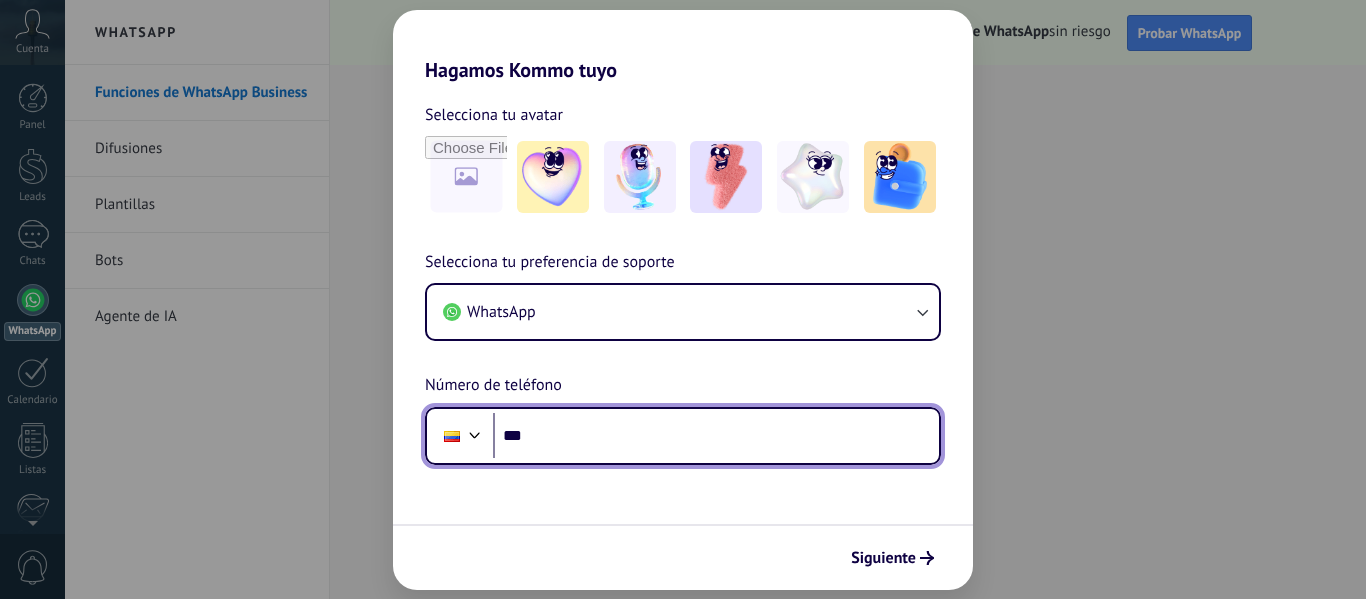 click on "***" at bounding box center (716, 436) 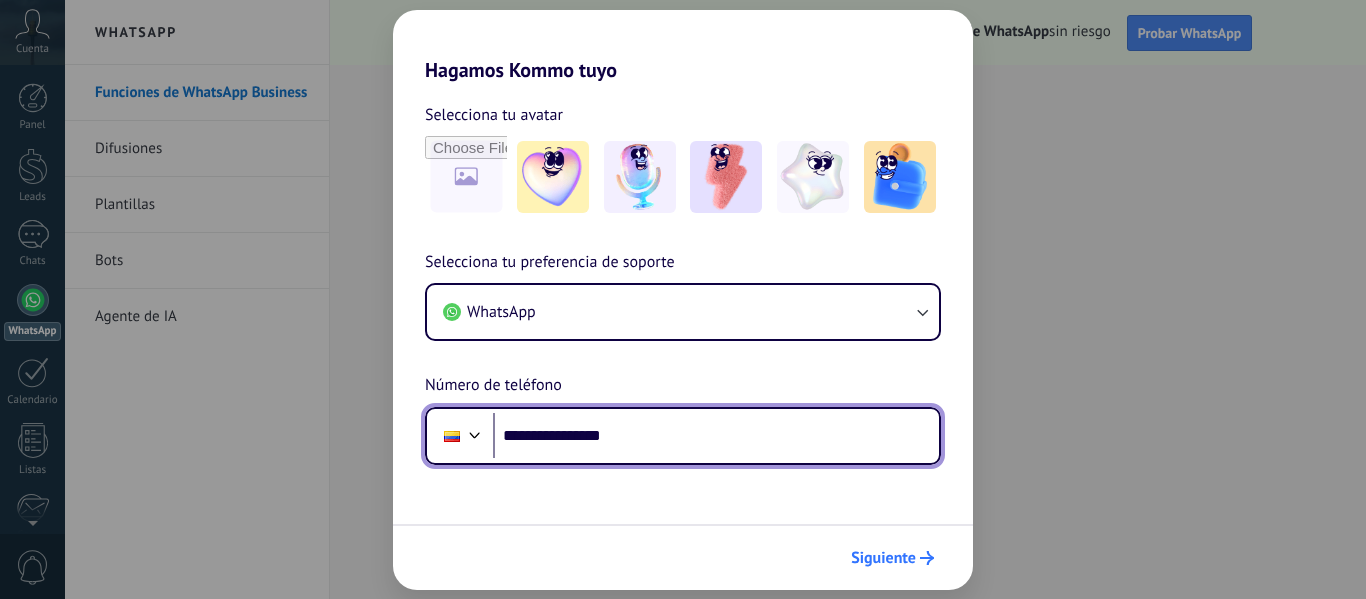 type on "**********" 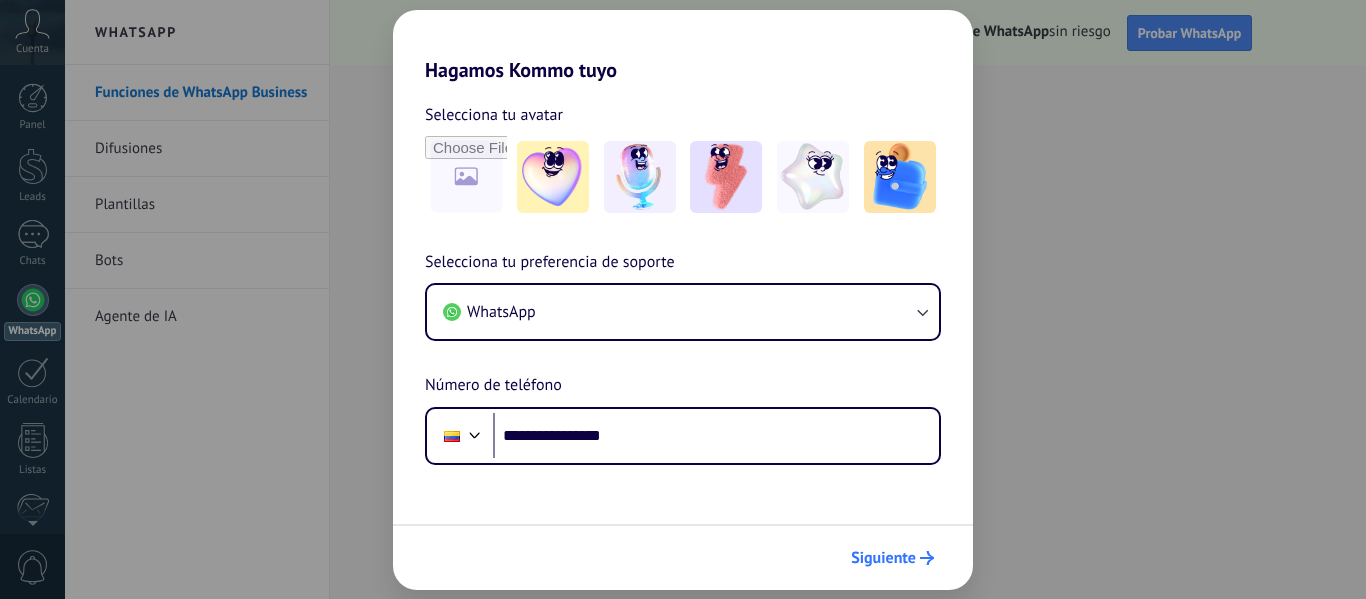 click on "Siguiente" at bounding box center [883, 558] 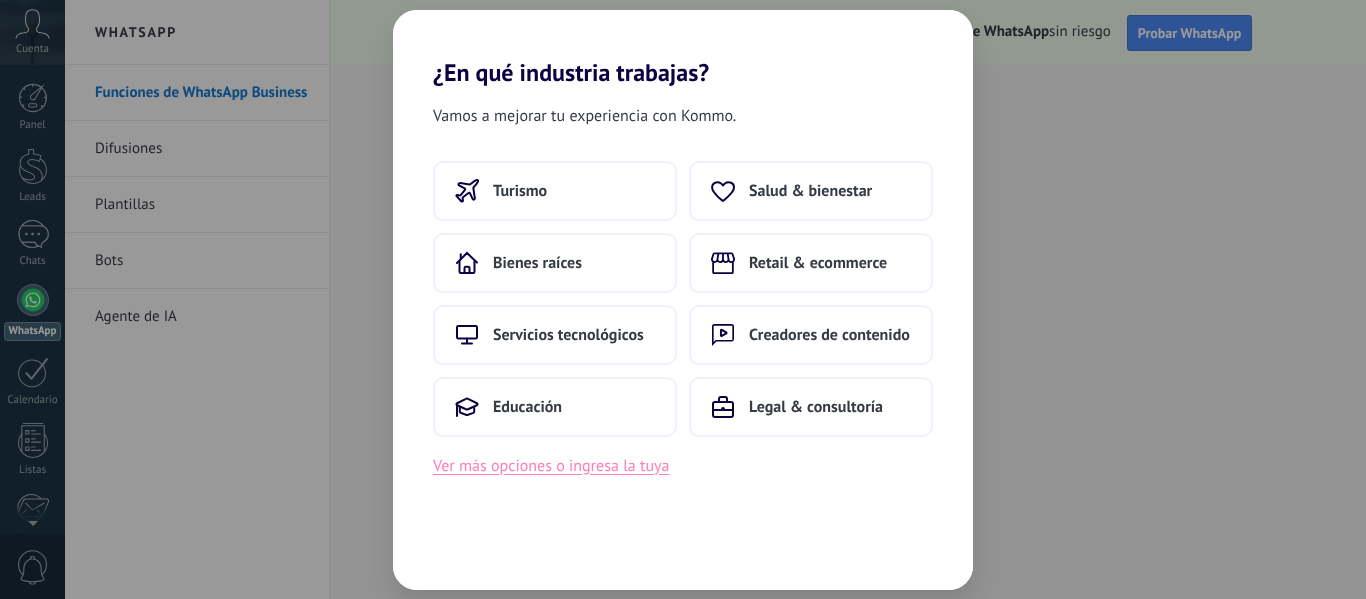 click on "Ver más opciones o ingresa la tuya" at bounding box center [551, 466] 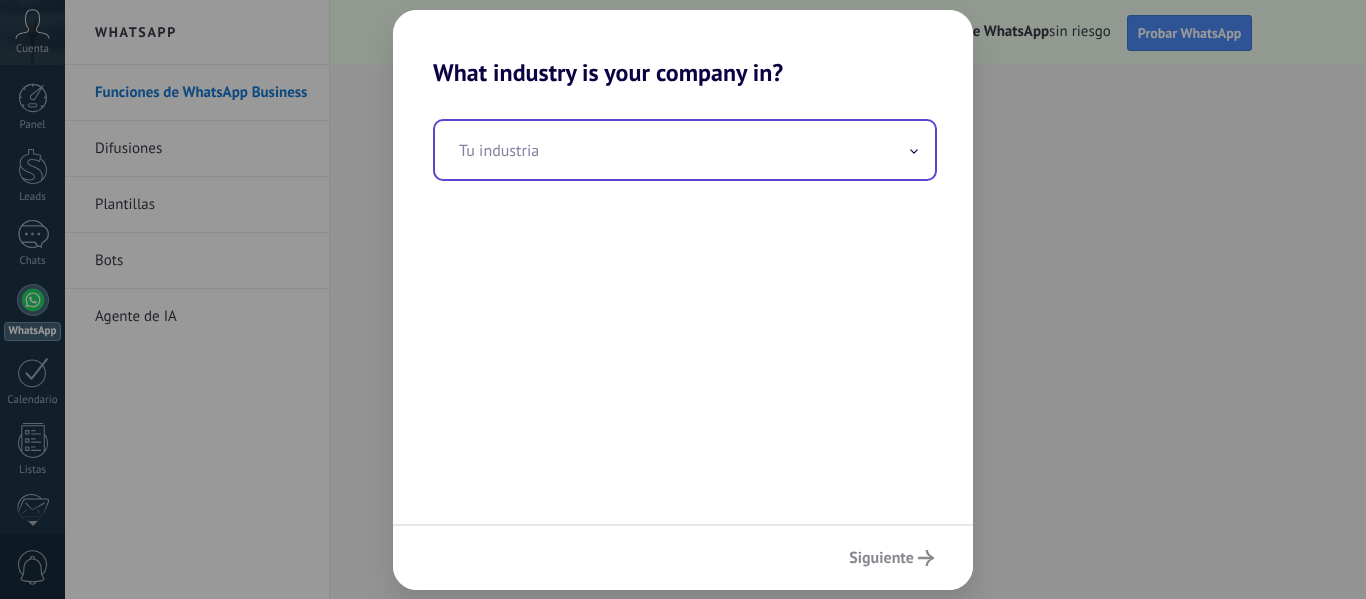 click at bounding box center (685, 150) 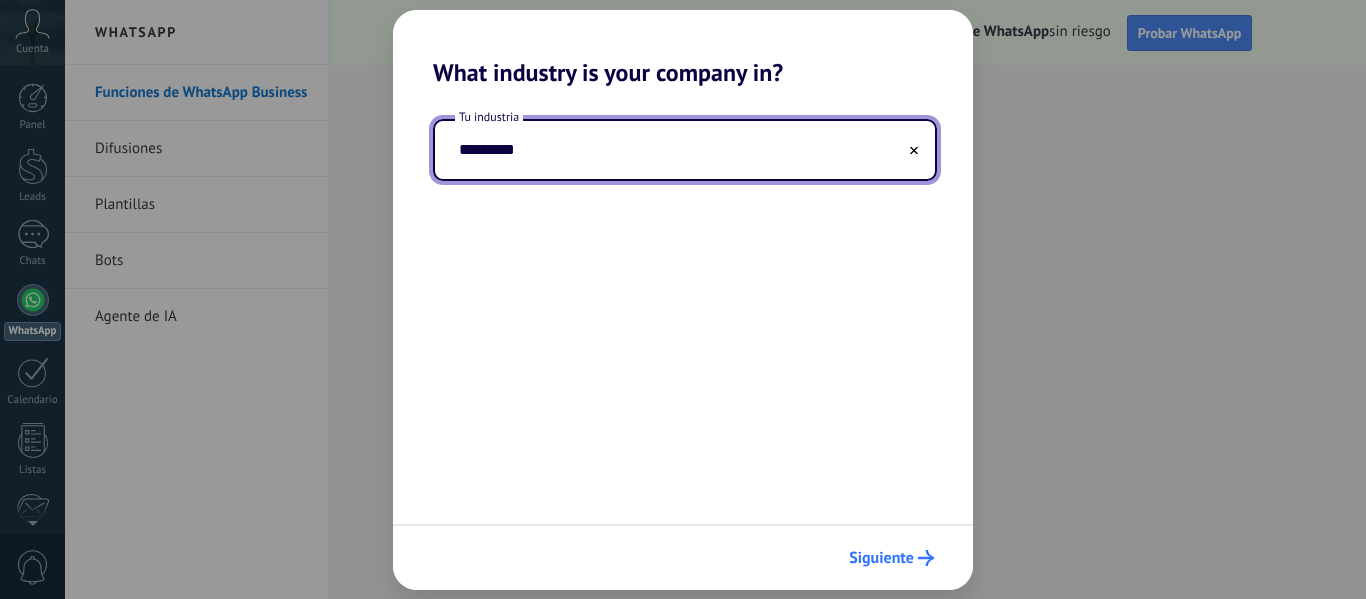 type on "*********" 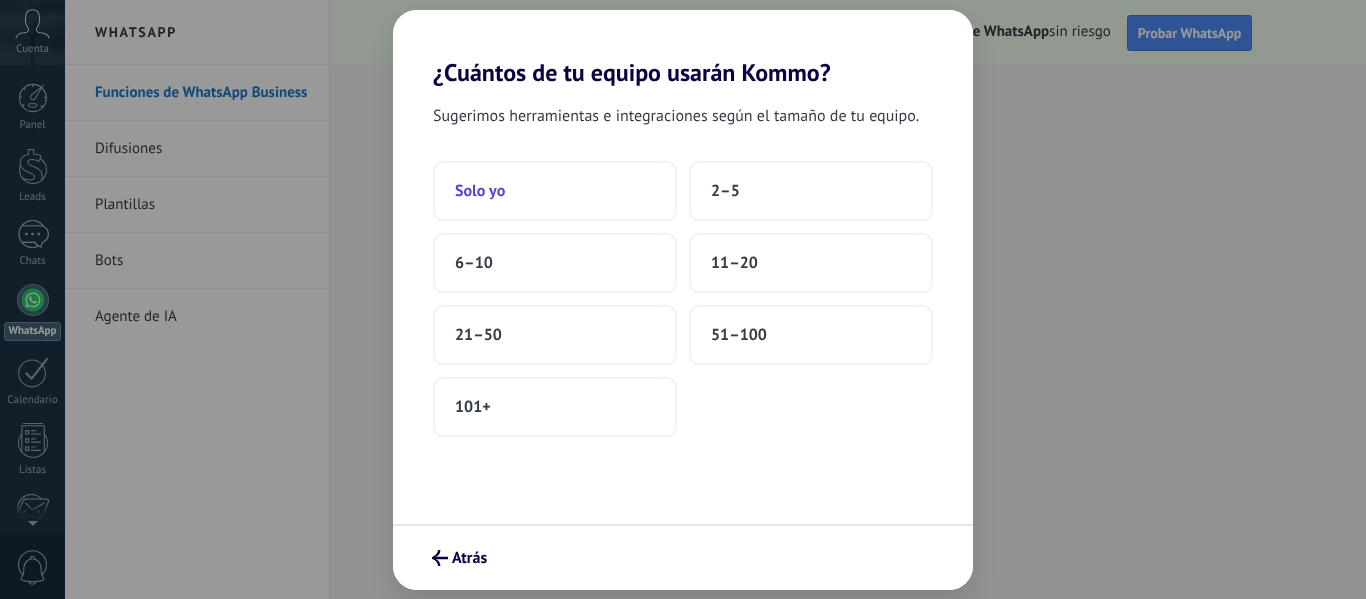 click on "Solo yo" at bounding box center (555, 191) 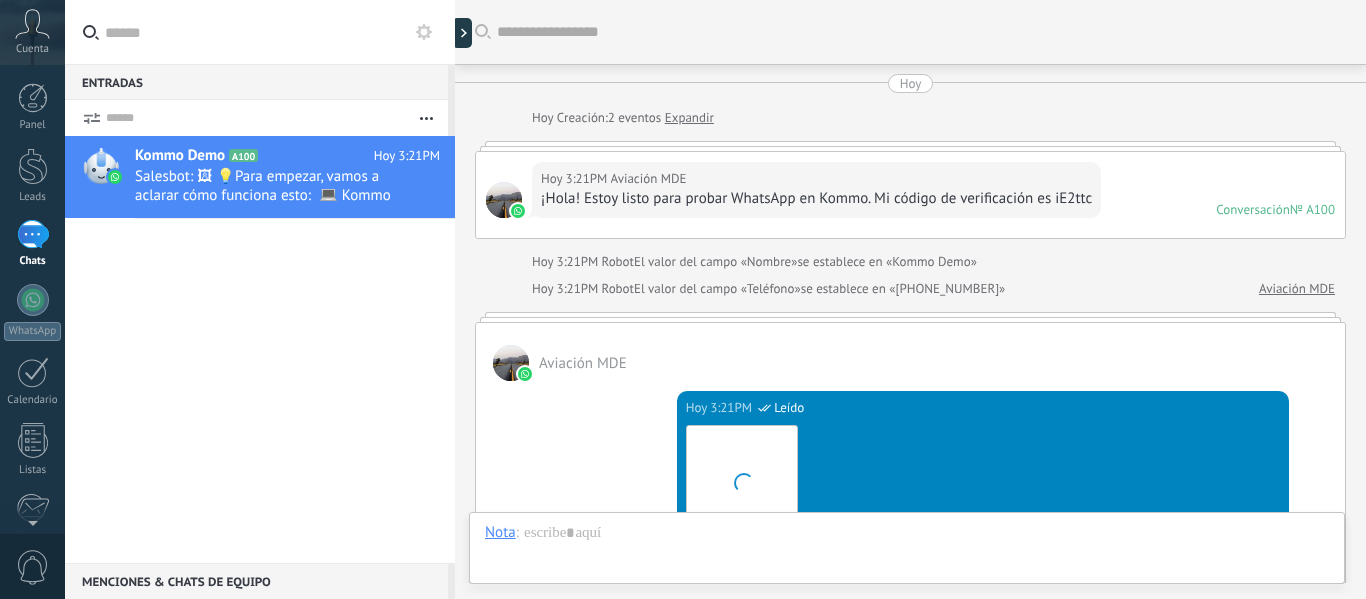 scroll, scrollTop: 746, scrollLeft: 0, axis: vertical 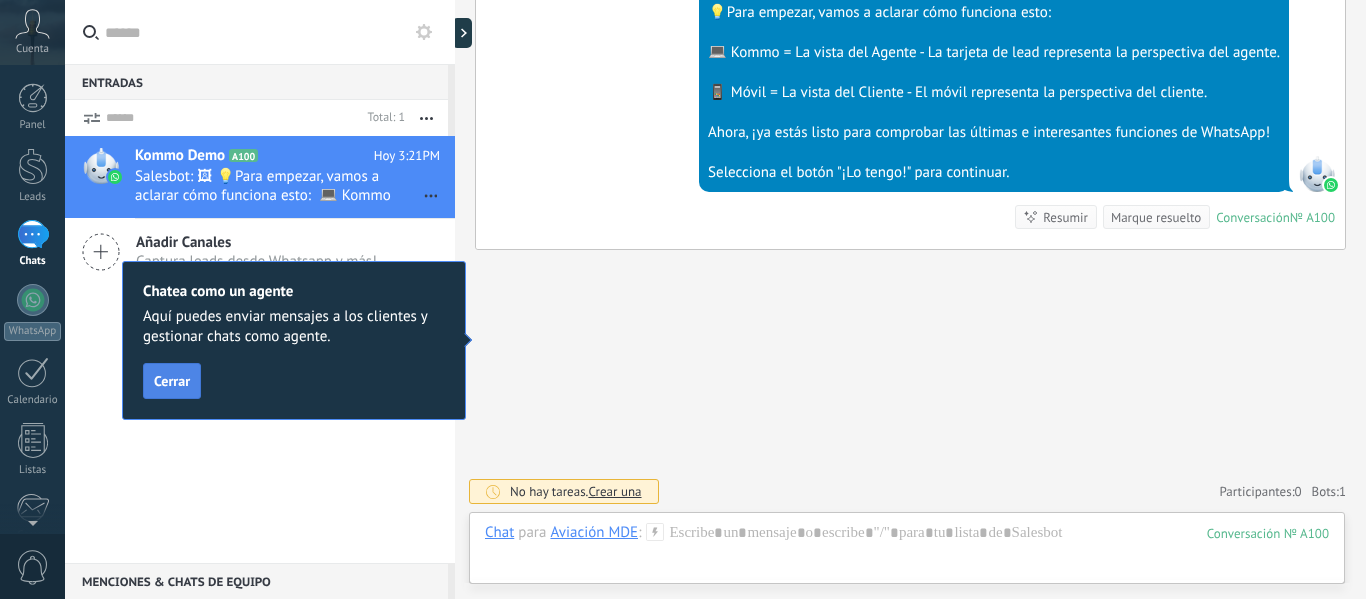 click on "Cerrar" at bounding box center [172, 381] 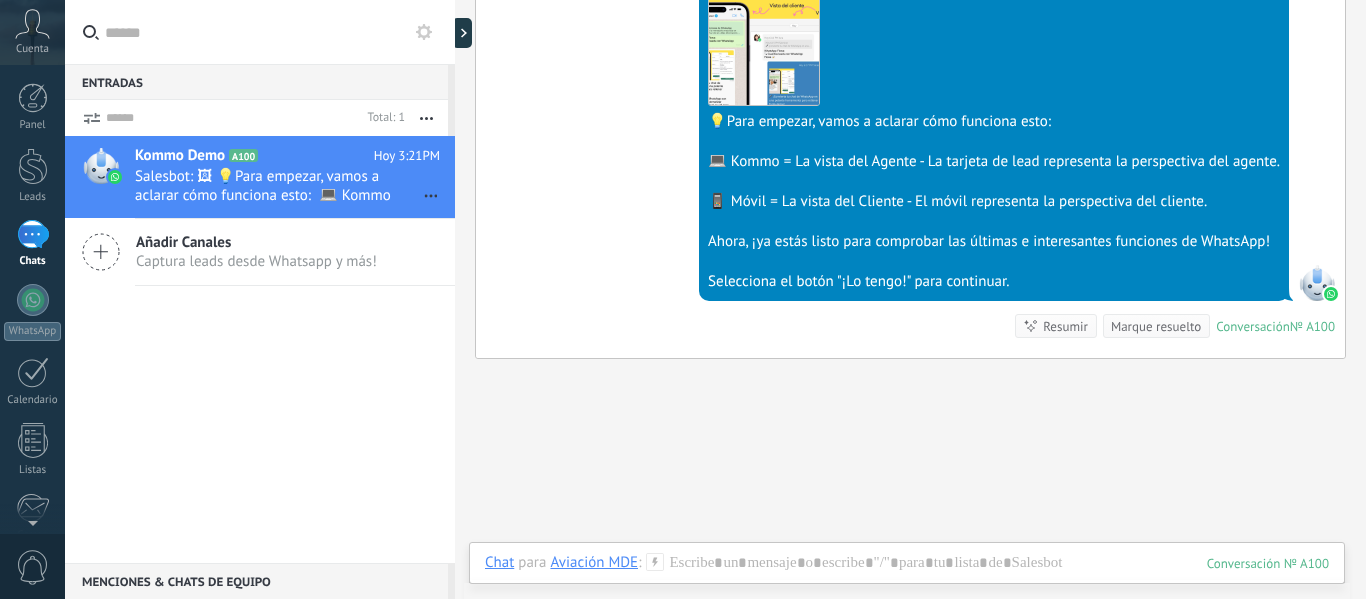 scroll, scrollTop: 746, scrollLeft: 0, axis: vertical 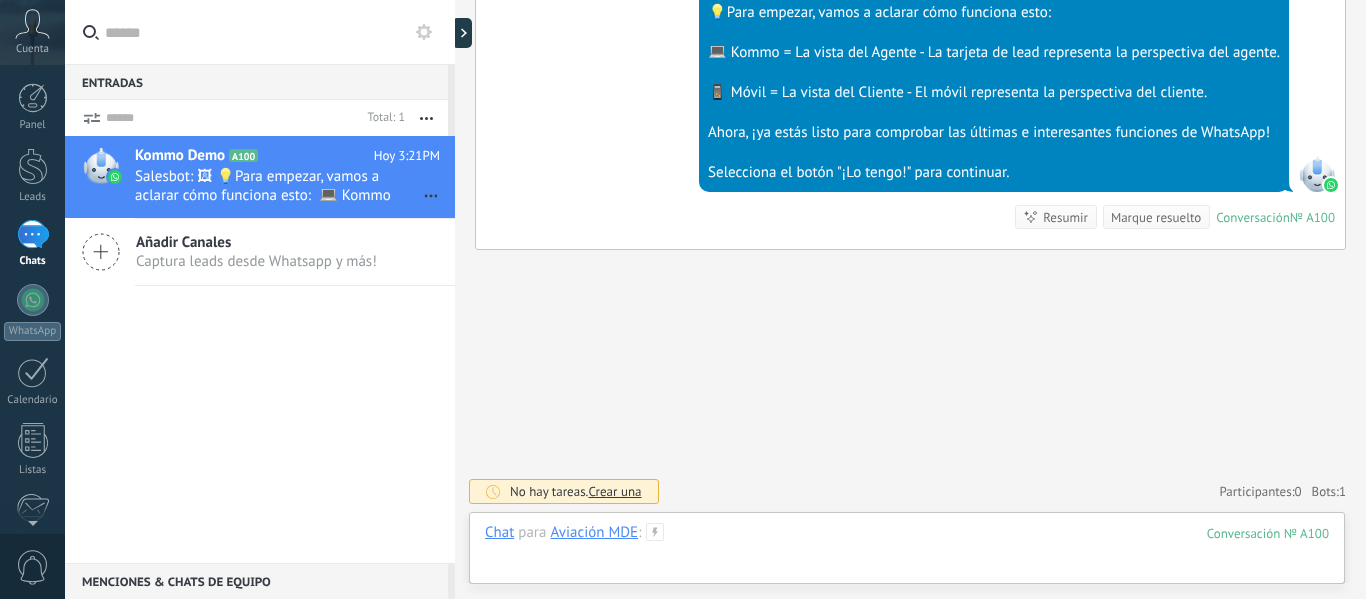 click at bounding box center [907, 553] 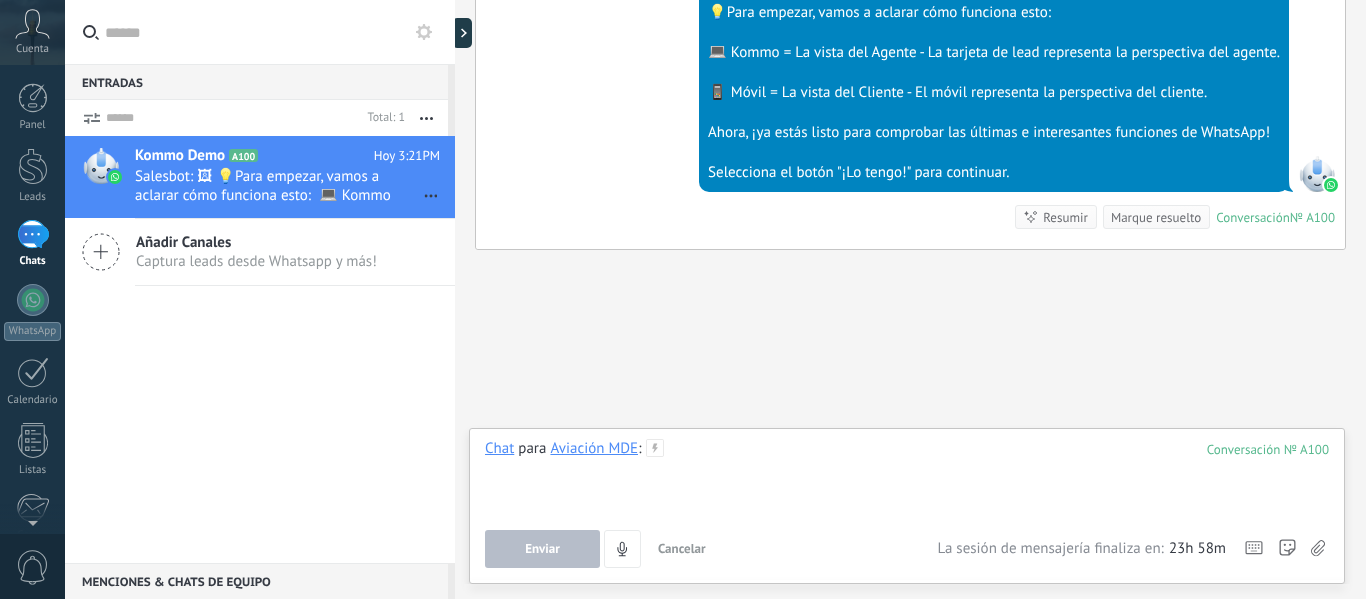 paste 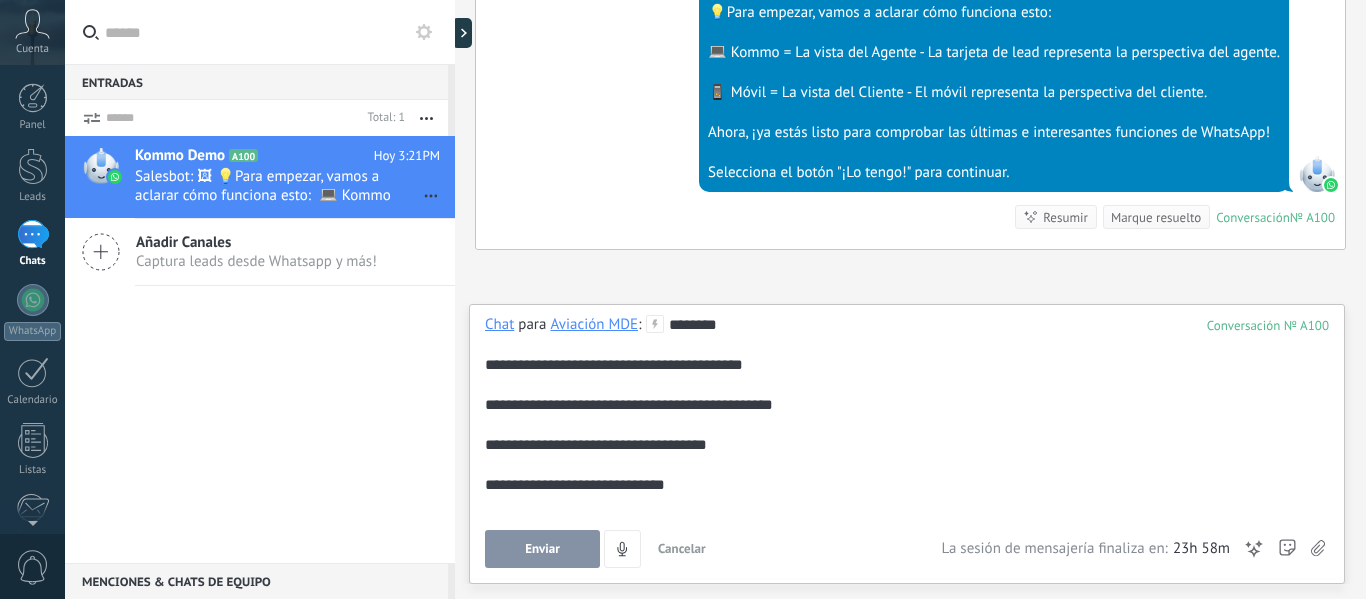 click on "**********" at bounding box center (907, 365) 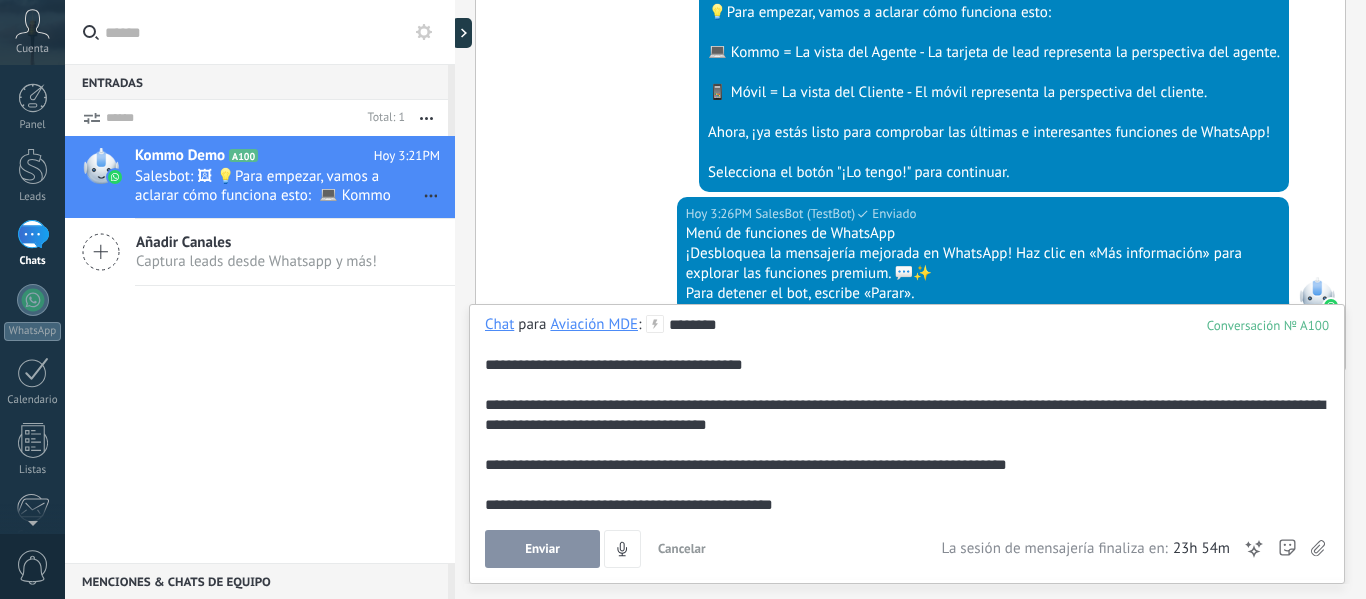 scroll, scrollTop: 867, scrollLeft: 0, axis: vertical 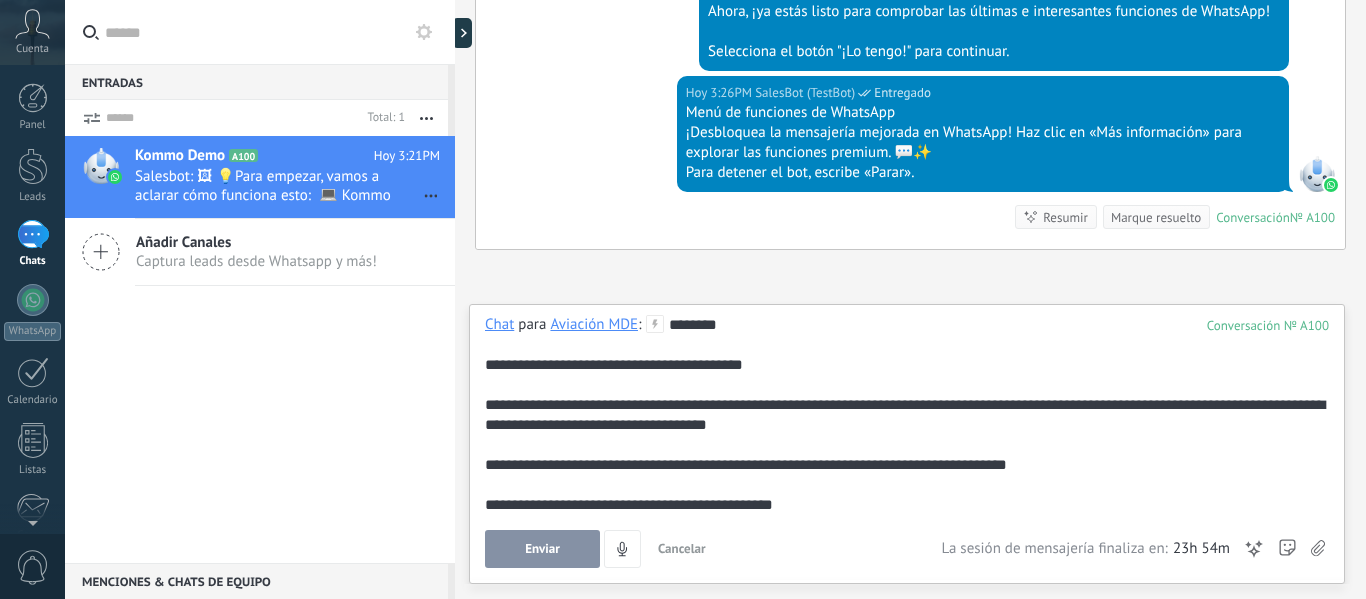 click on "**********" at bounding box center (903, 465) 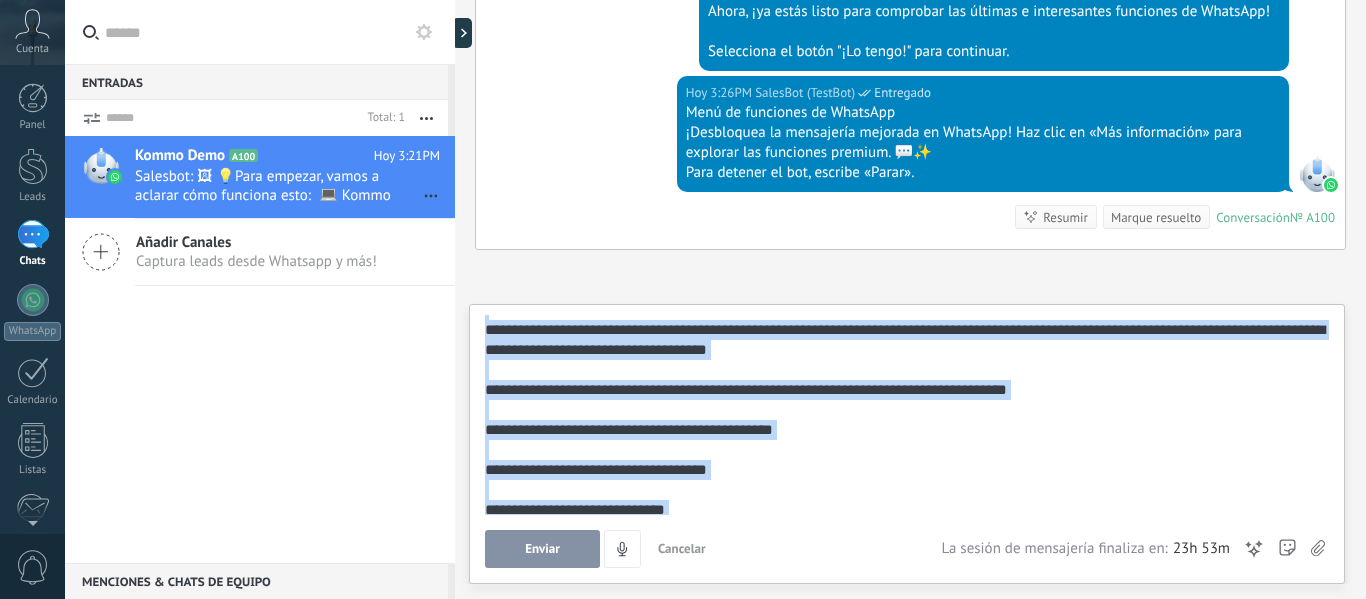 scroll, scrollTop: 100, scrollLeft: 0, axis: vertical 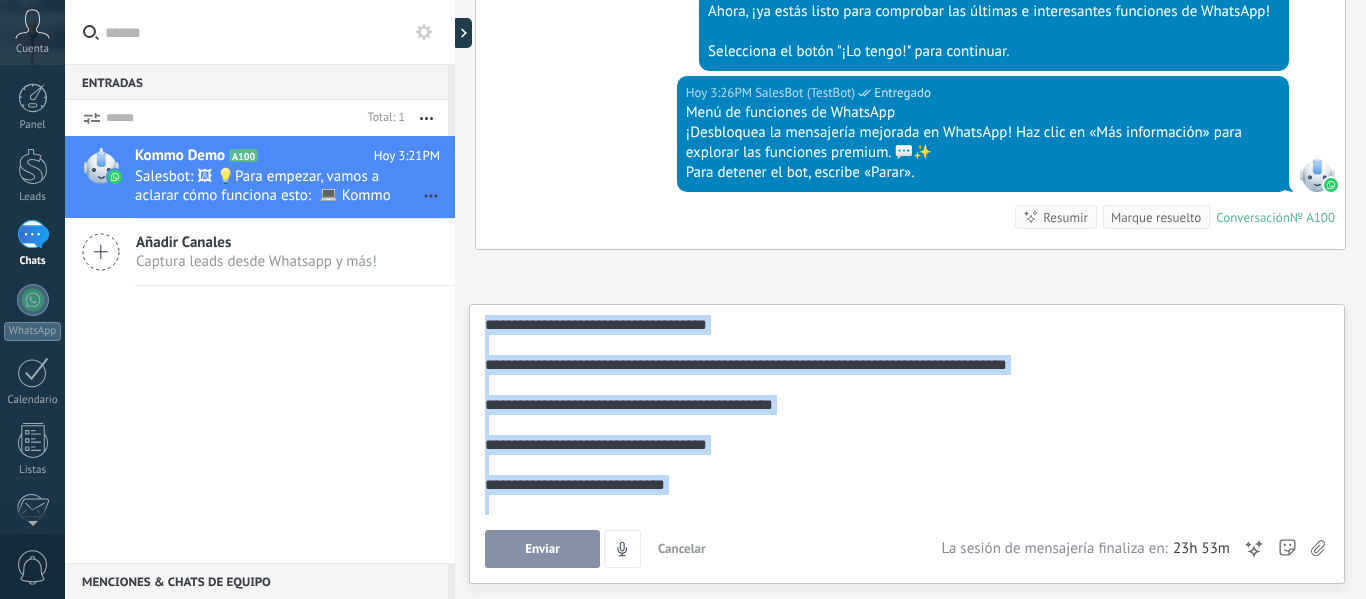 drag, startPoint x: 487, startPoint y: 371, endPoint x: 827, endPoint y: 502, distance: 364.36383 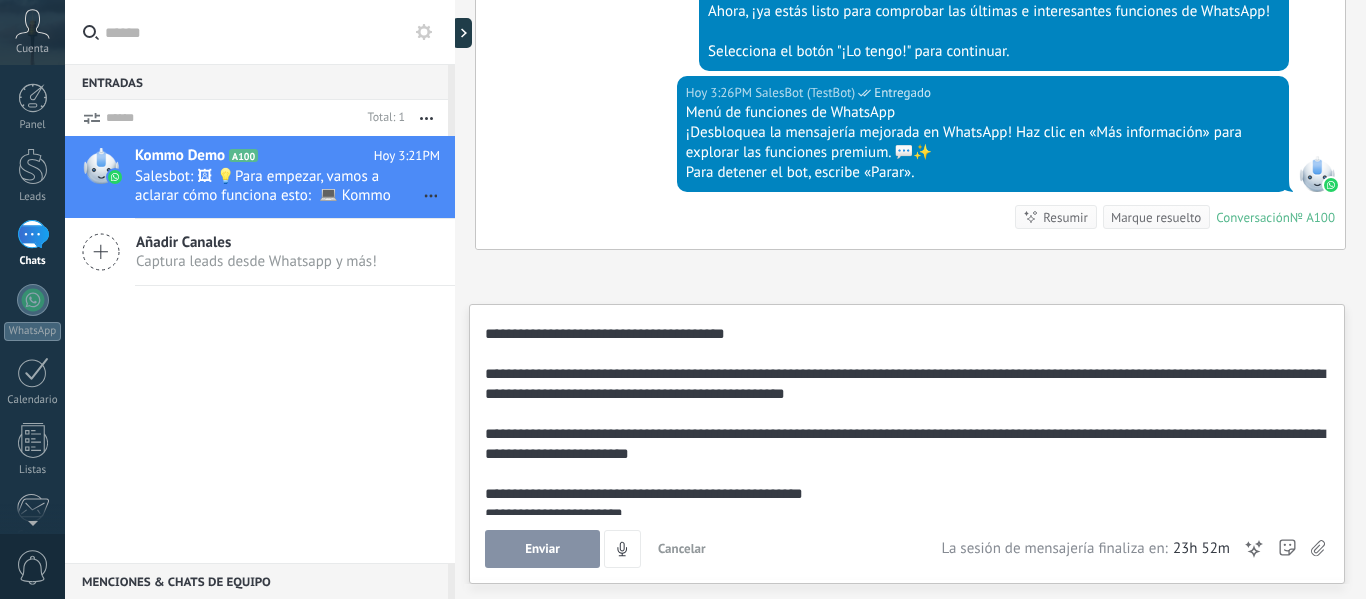 scroll, scrollTop: 260, scrollLeft: 0, axis: vertical 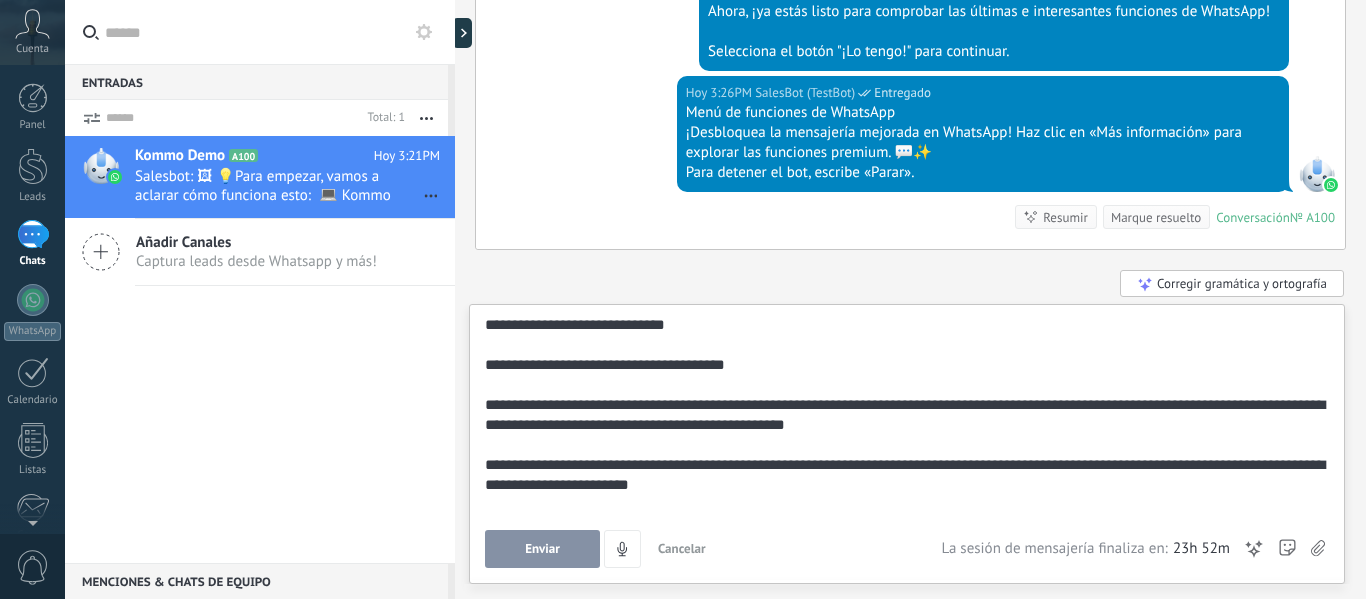 click on "**********" at bounding box center (903, 415) 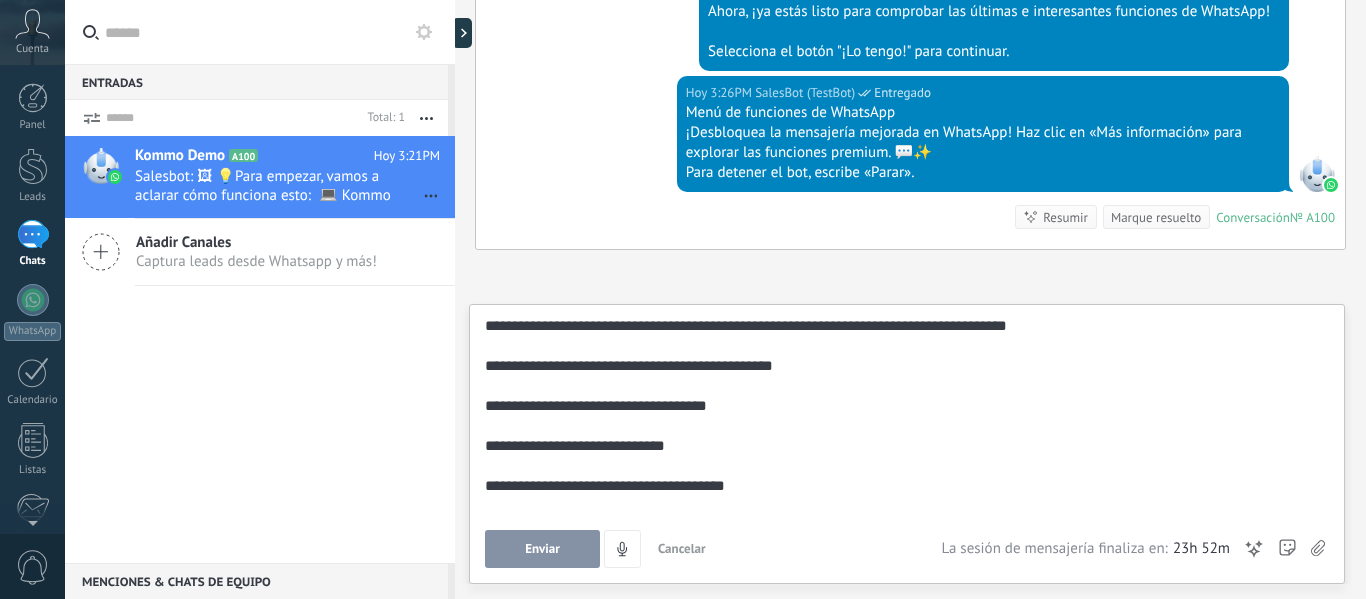 scroll, scrollTop: 0, scrollLeft: 0, axis: both 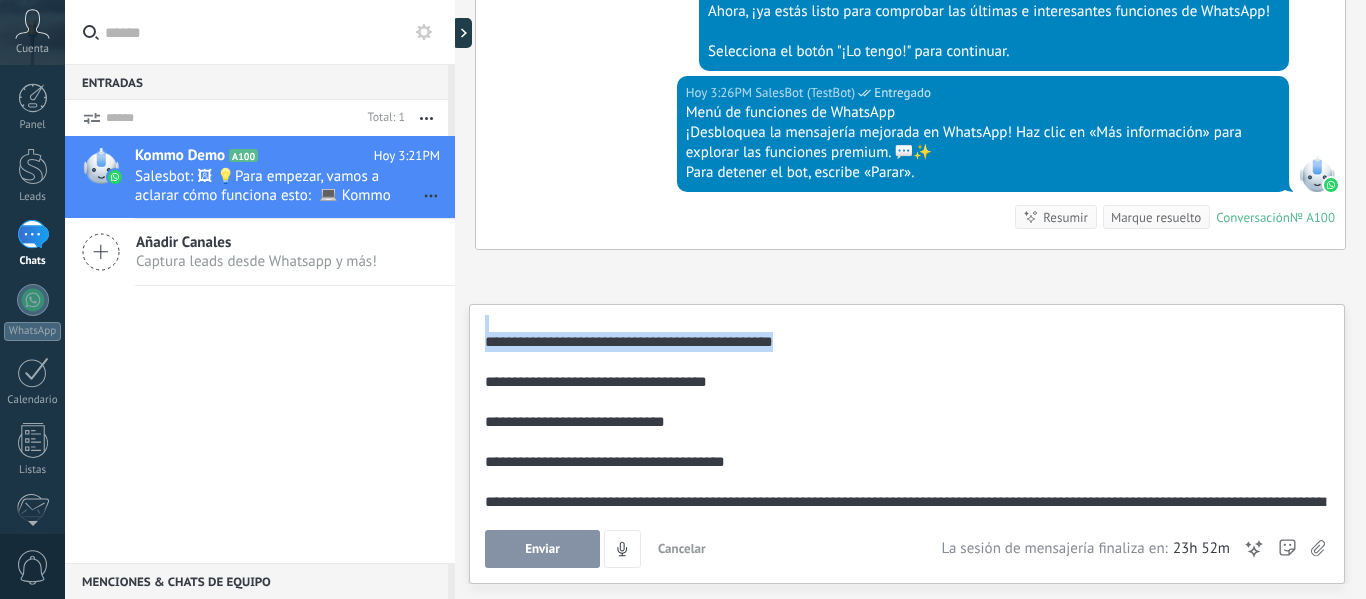drag, startPoint x: 486, startPoint y: 403, endPoint x: 822, endPoint y: 347, distance: 340.6347 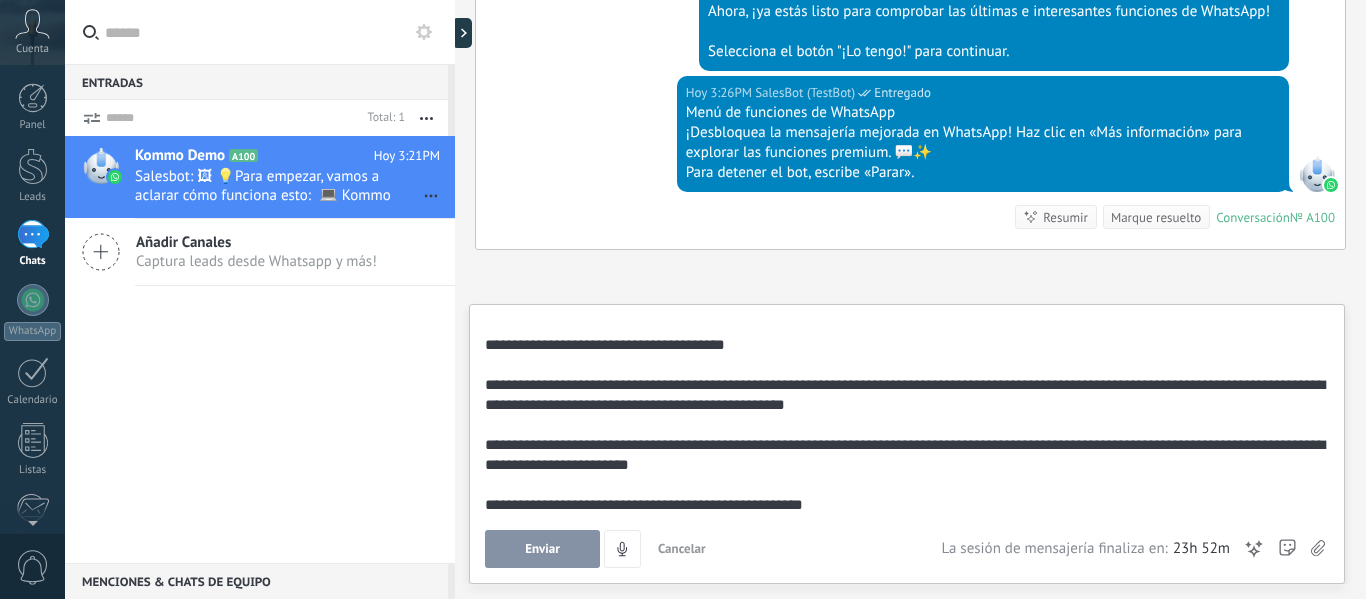scroll, scrollTop: 0, scrollLeft: 0, axis: both 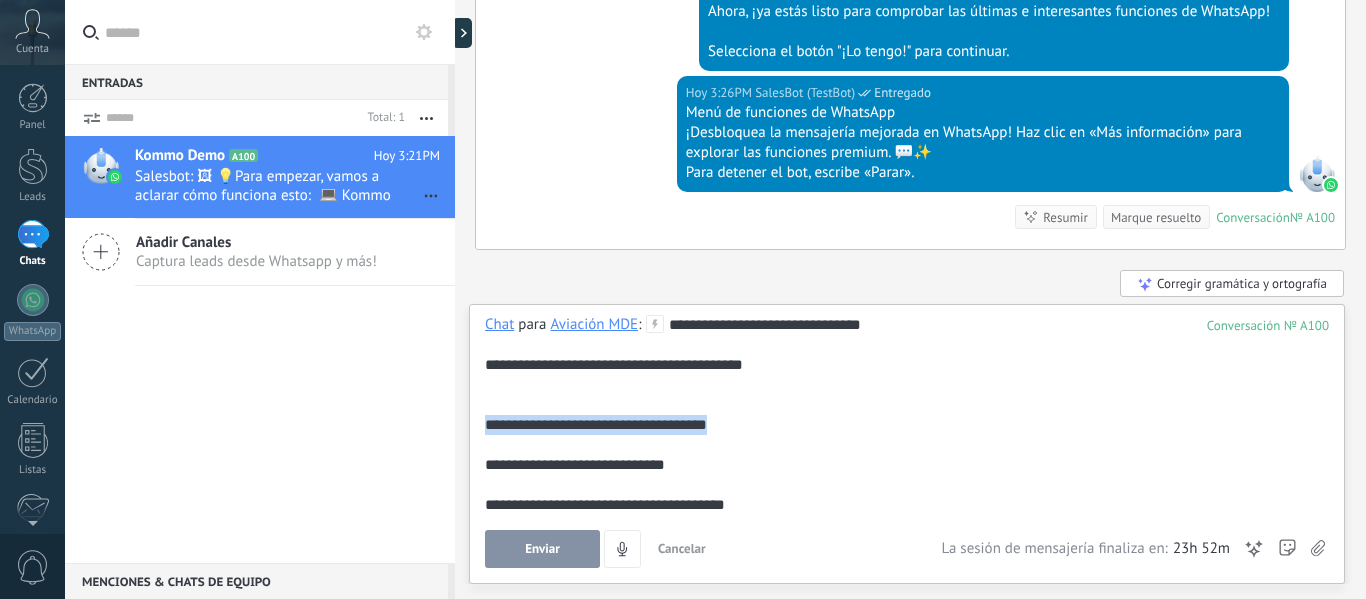 drag, startPoint x: 487, startPoint y: 422, endPoint x: 809, endPoint y: 421, distance: 322.00156 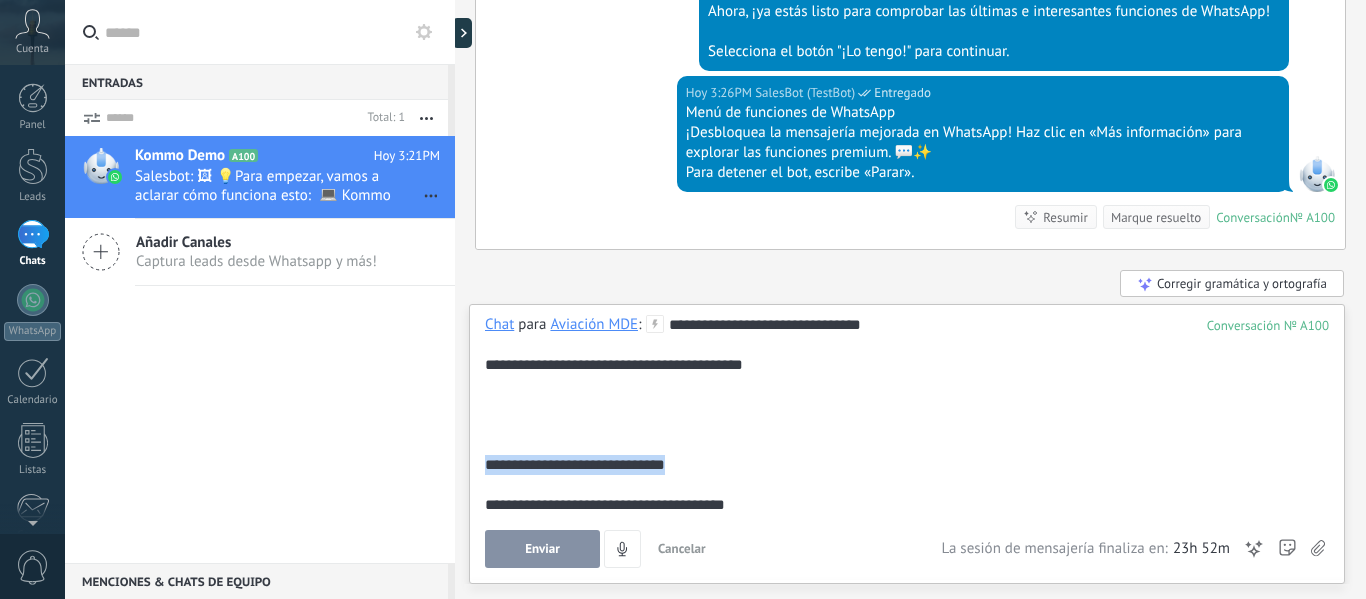 drag, startPoint x: 718, startPoint y: 464, endPoint x: 475, endPoint y: 471, distance: 243.1008 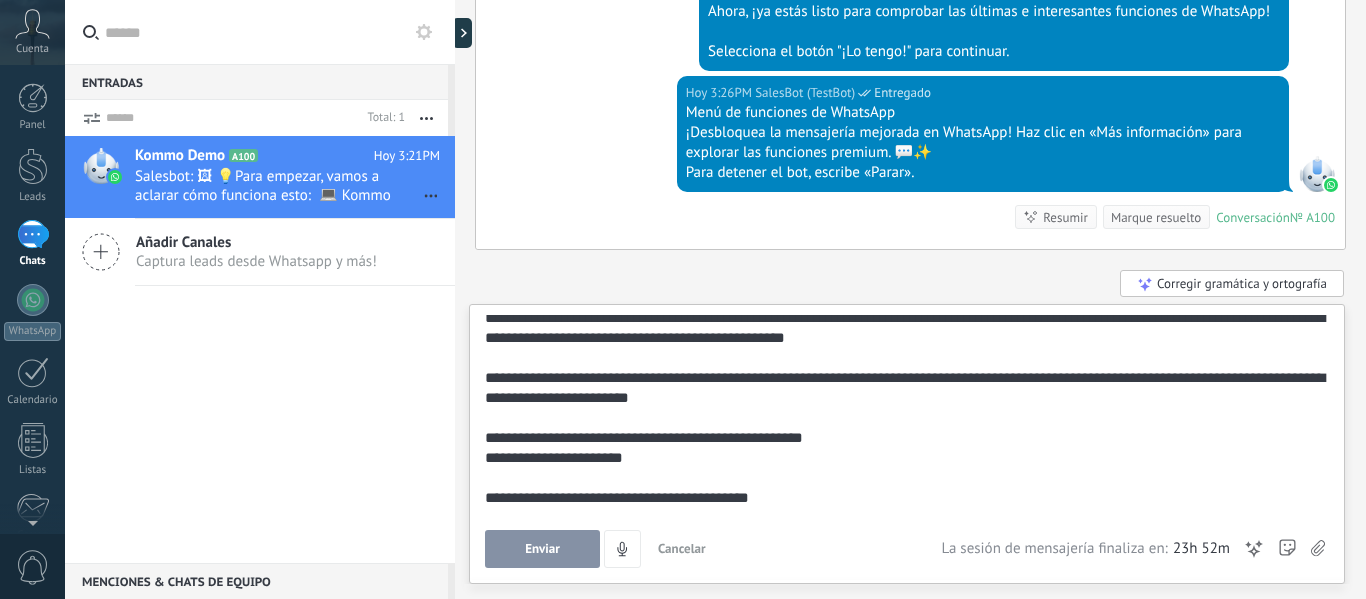 scroll, scrollTop: 240, scrollLeft: 0, axis: vertical 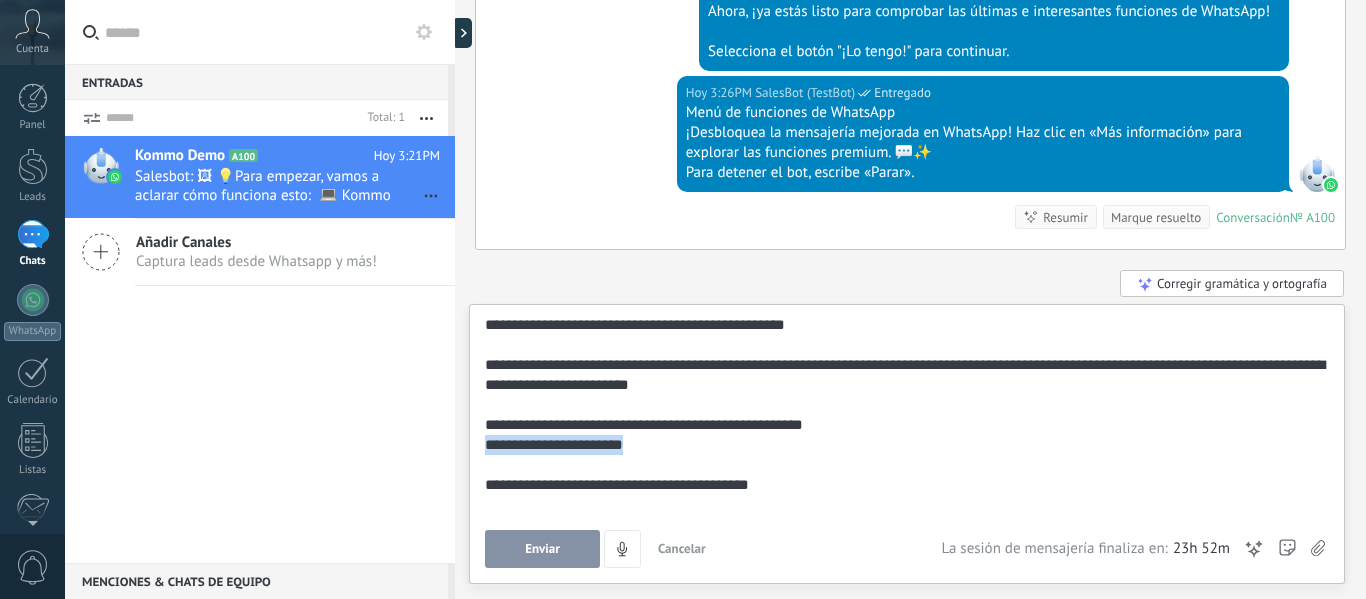 drag, startPoint x: 642, startPoint y: 445, endPoint x: 474, endPoint y: 447, distance: 168.0119 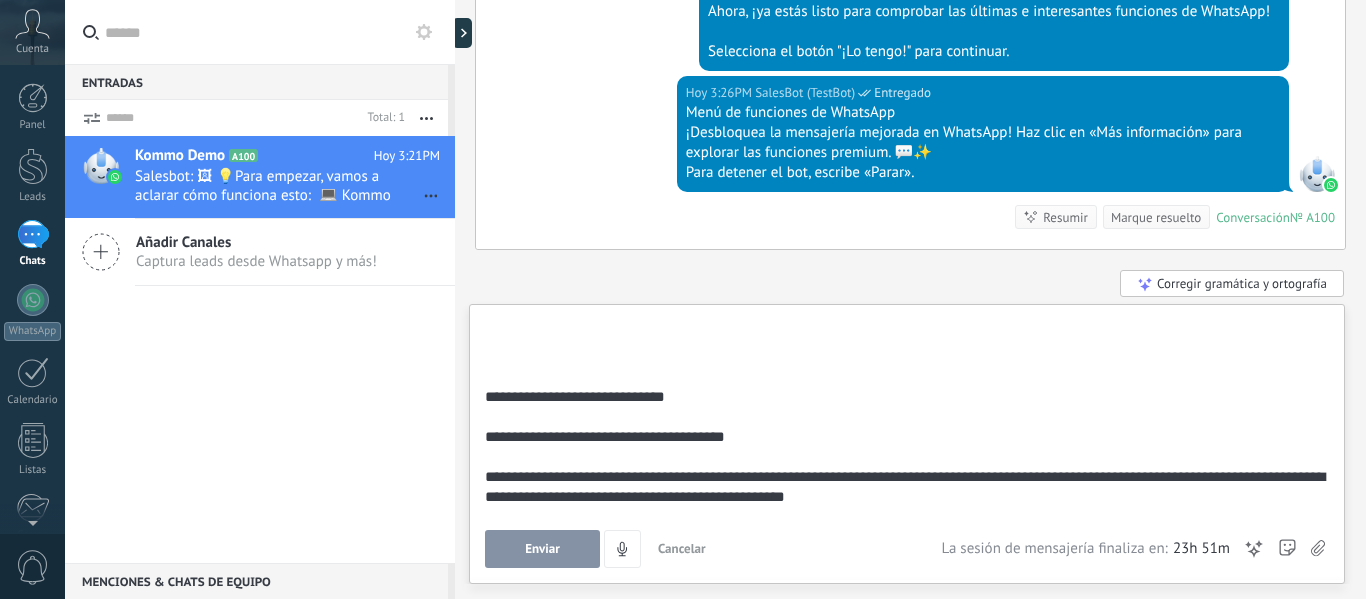 scroll, scrollTop: 0, scrollLeft: 0, axis: both 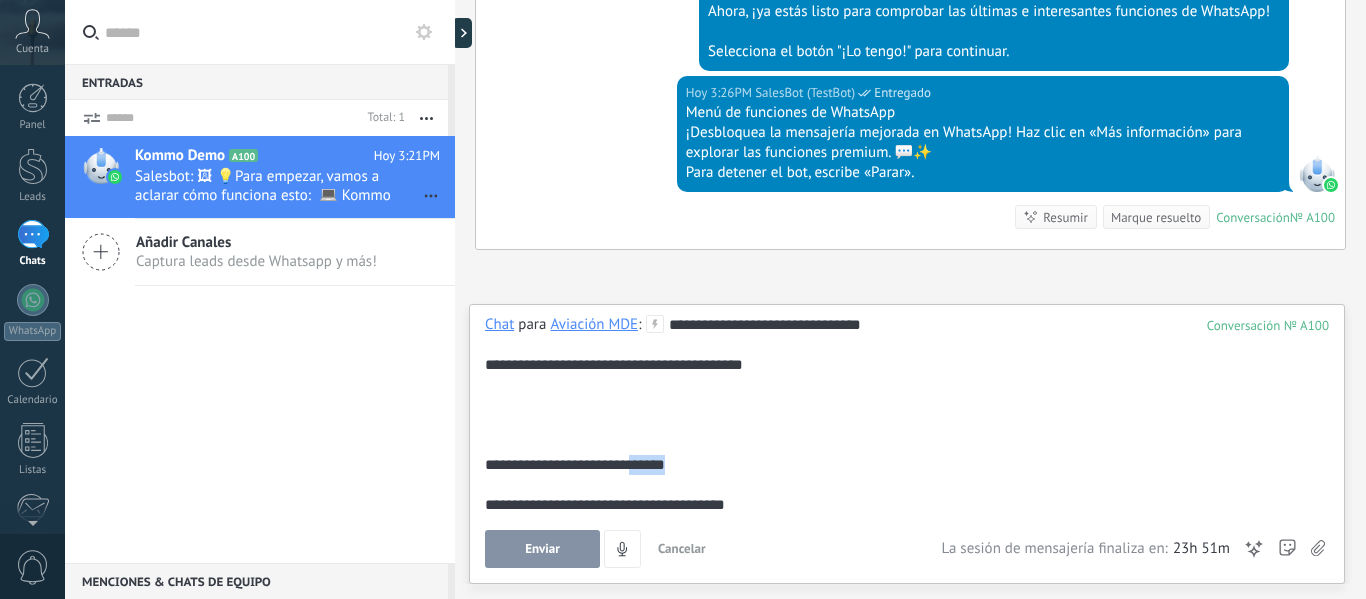 drag, startPoint x: 648, startPoint y: 467, endPoint x: 713, endPoint y: 465, distance: 65.03076 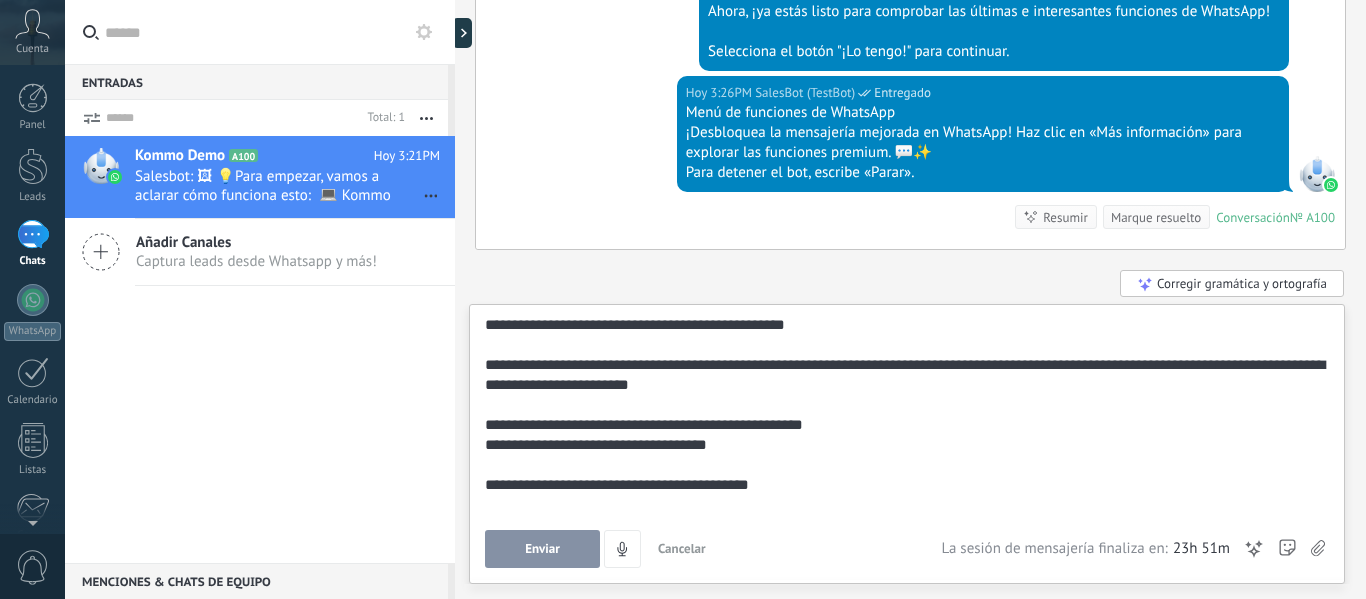 click on "**********" at bounding box center (903, 485) 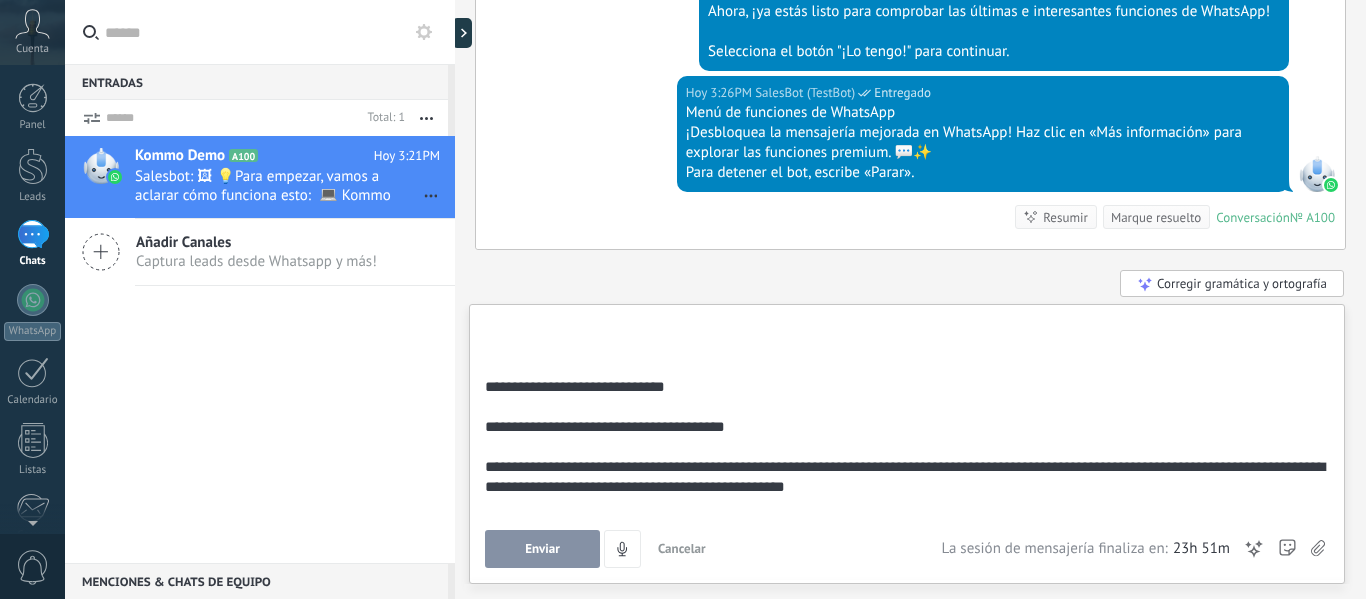 scroll, scrollTop: 0, scrollLeft: 0, axis: both 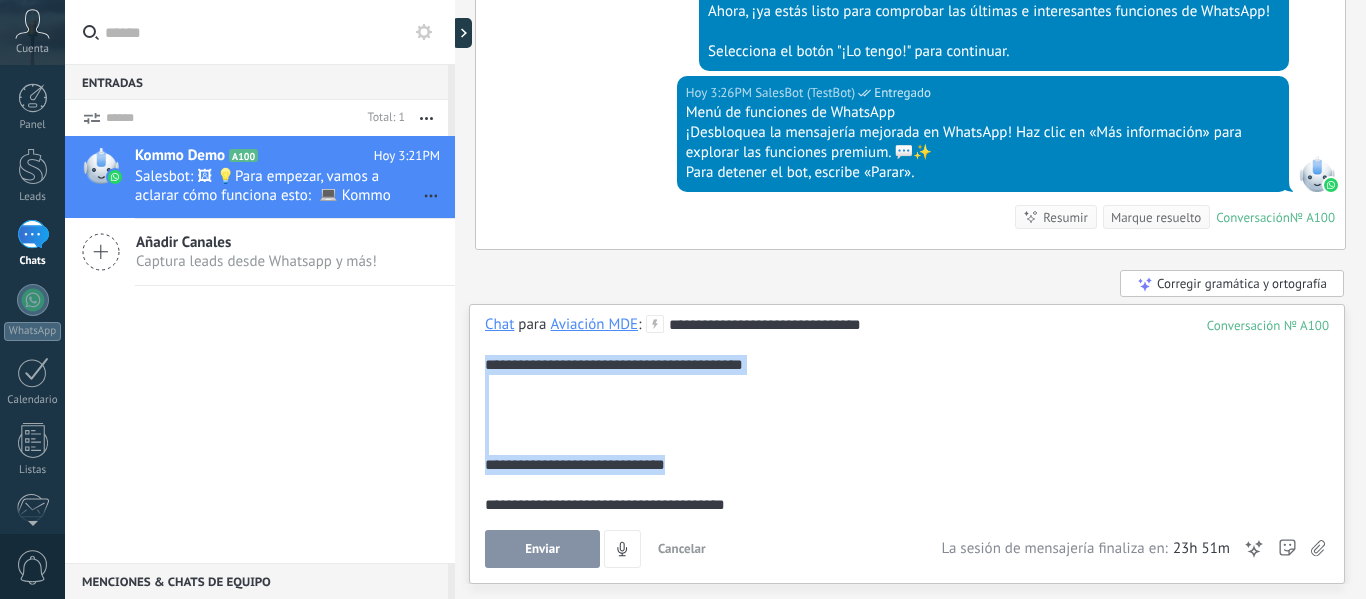 drag, startPoint x: 737, startPoint y: 460, endPoint x: 462, endPoint y: 360, distance: 292.6175 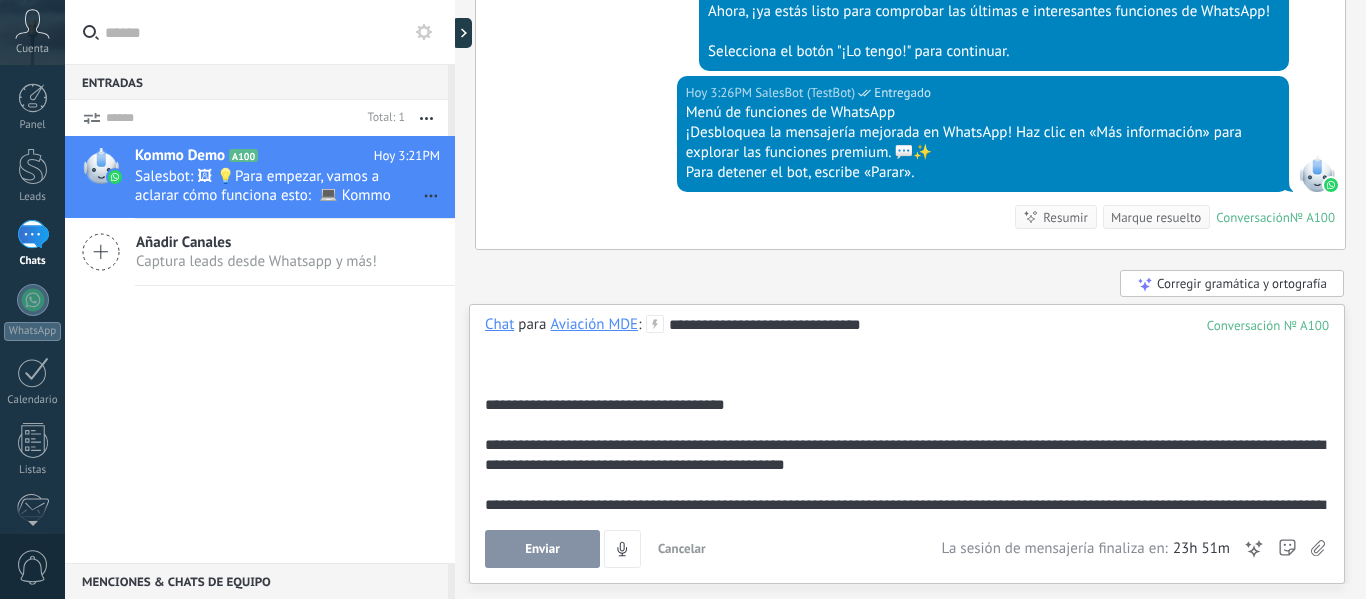 click on "**********" at bounding box center [903, 395] 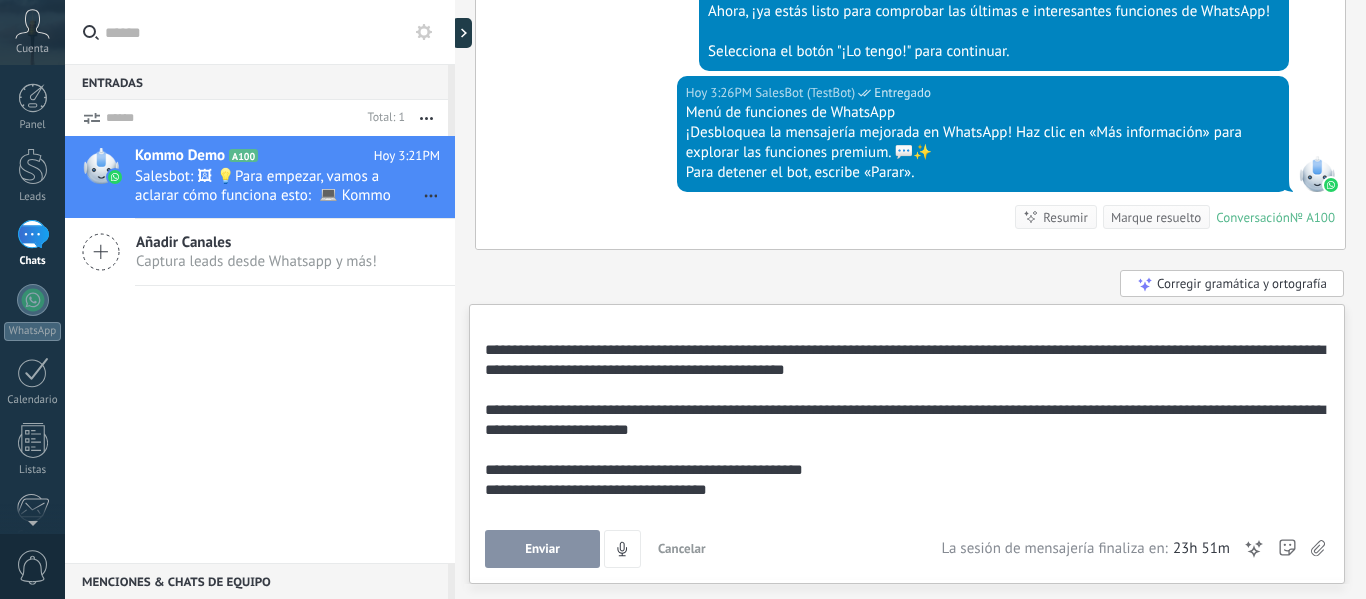 scroll, scrollTop: 100, scrollLeft: 0, axis: vertical 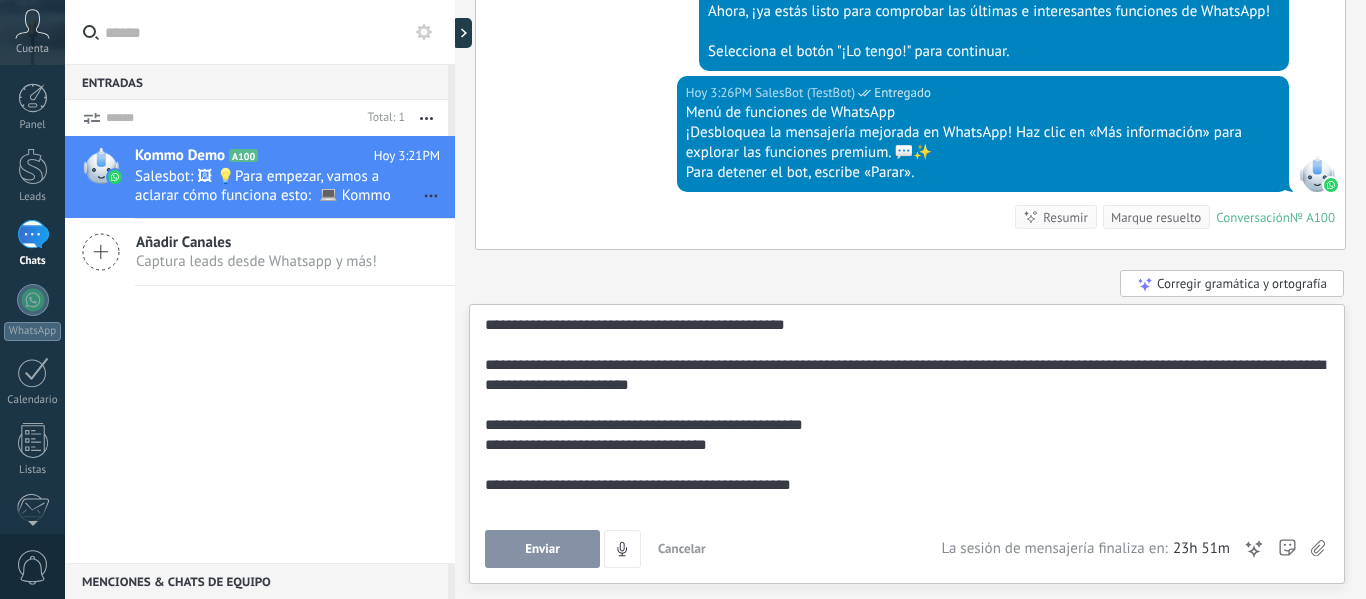 click on "Corregir gramática y ortografía" at bounding box center (1232, 283) 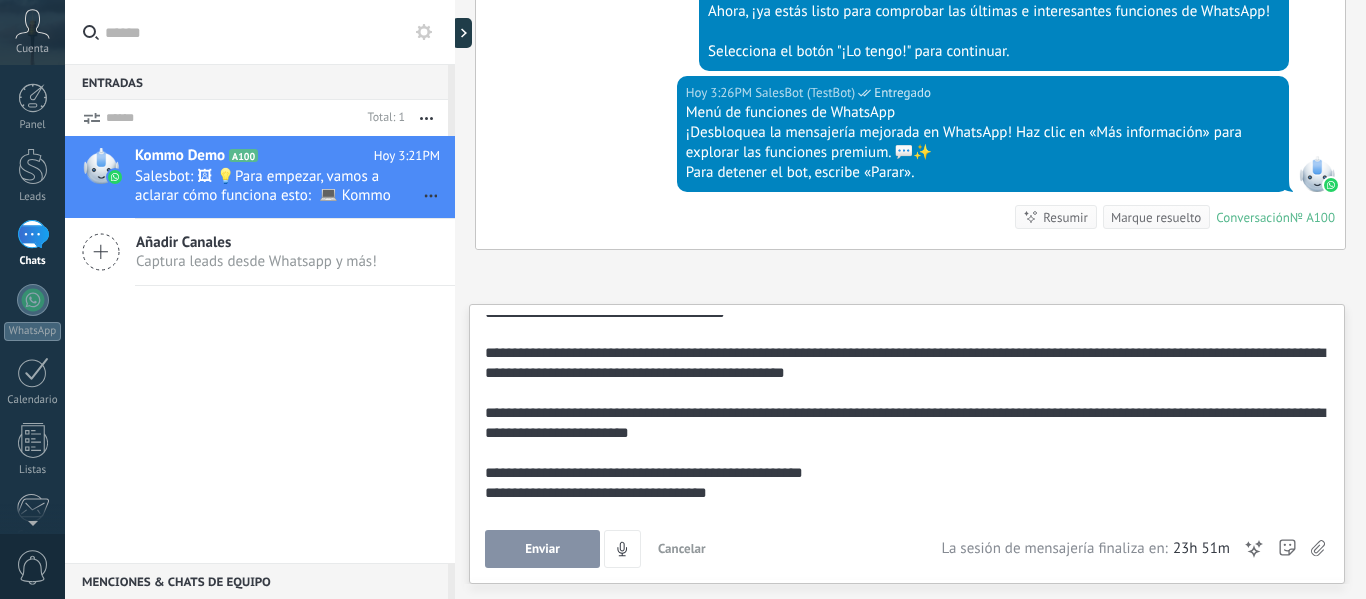 scroll, scrollTop: 80, scrollLeft: 0, axis: vertical 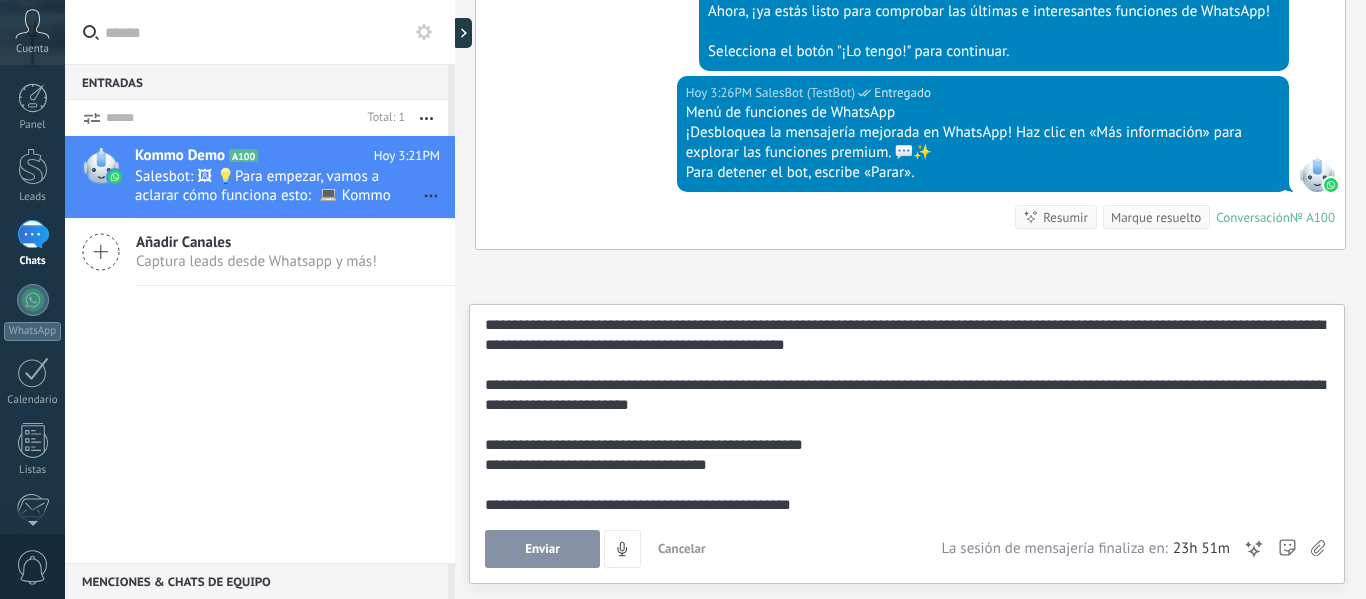click on "Enviar" at bounding box center (542, 549) 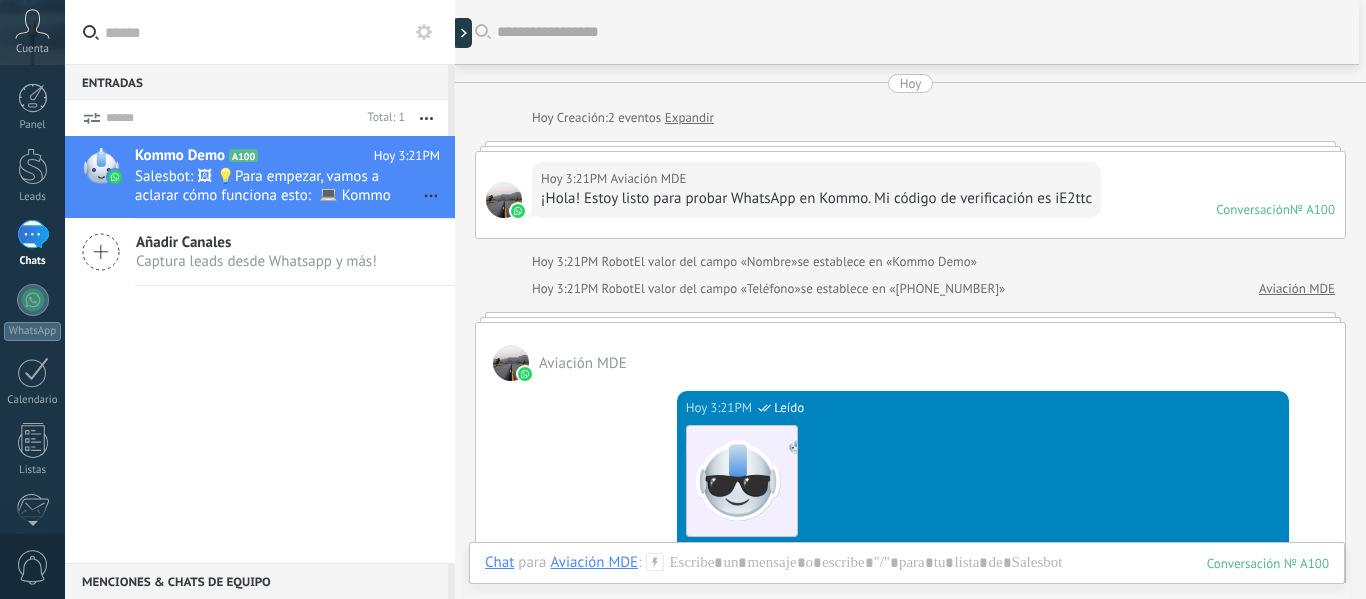 scroll, scrollTop: 200, scrollLeft: 0, axis: vertical 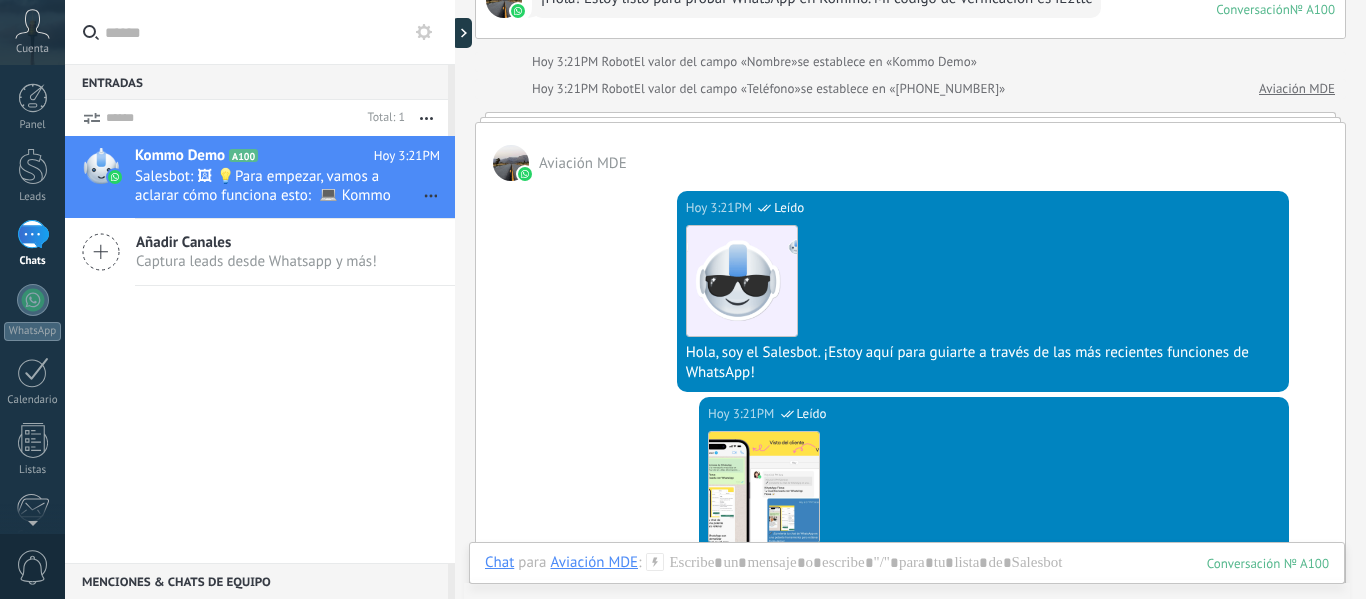 click on "Aviación MDE" at bounding box center (583, 163) 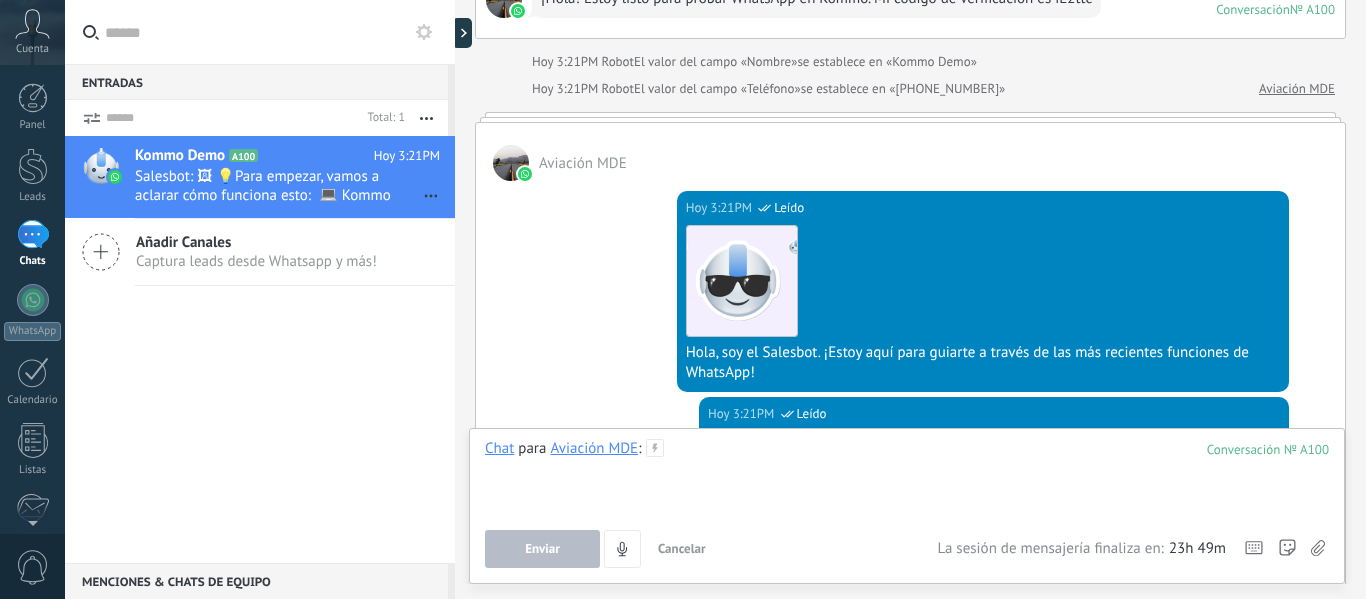 paste 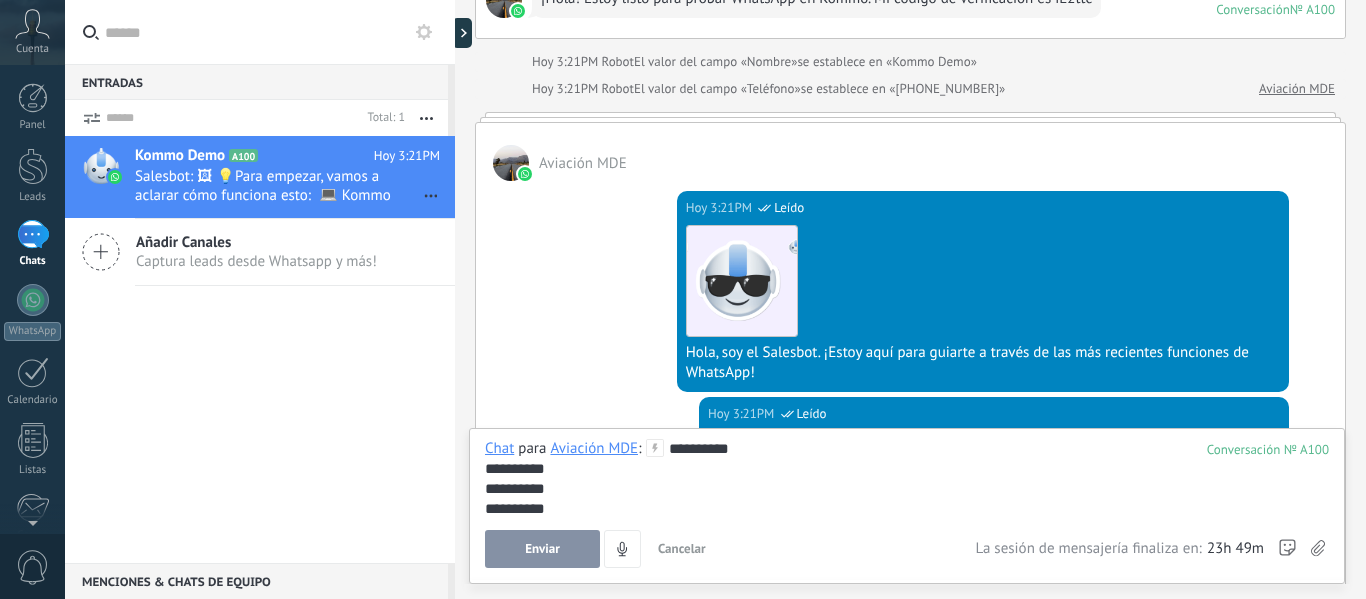 type 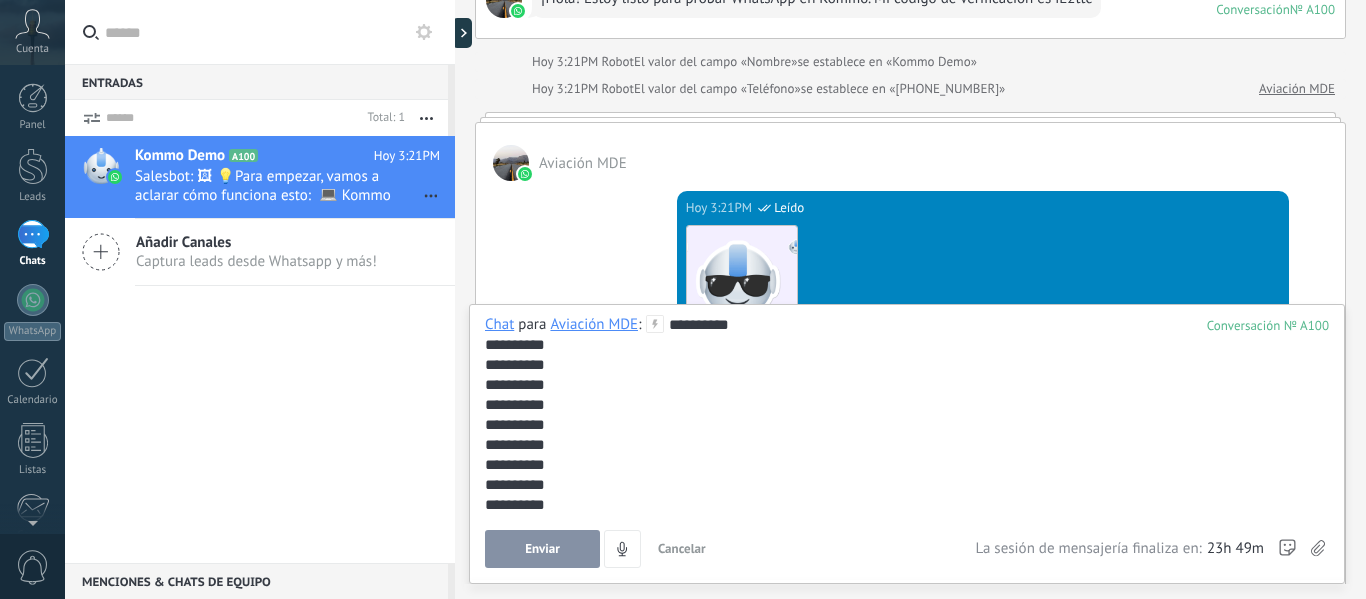 drag, startPoint x: 703, startPoint y: 547, endPoint x: 1007, endPoint y: 414, distance: 331.82074 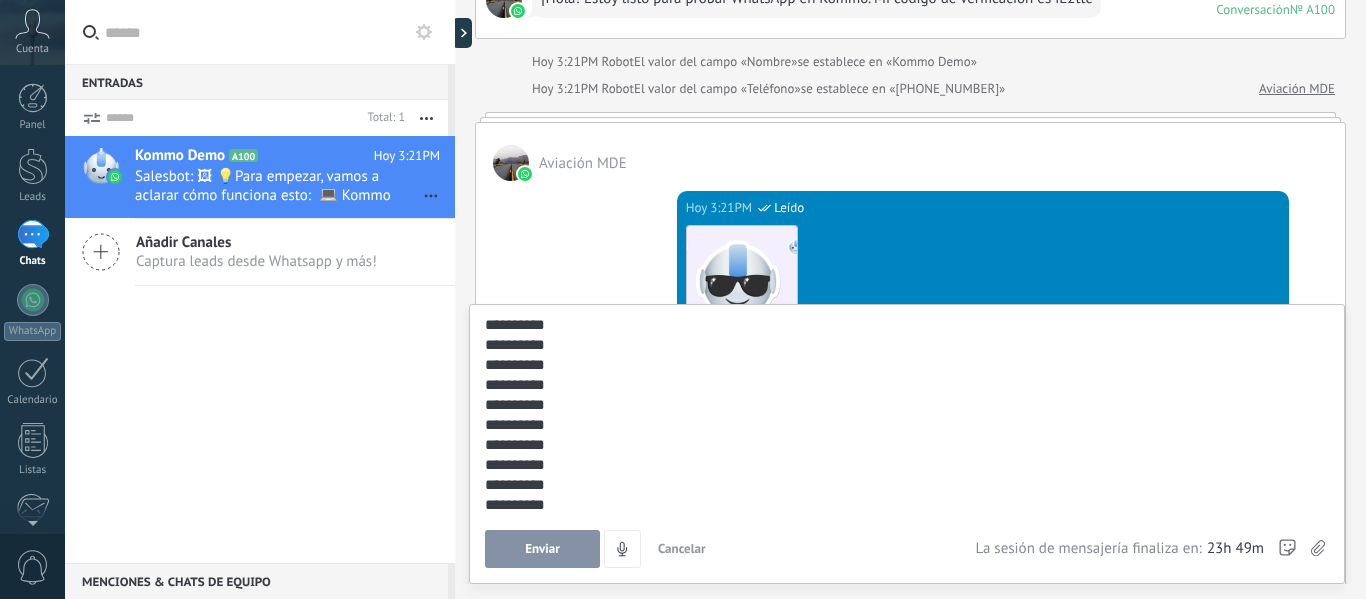 scroll, scrollTop: 3860, scrollLeft: 0, axis: vertical 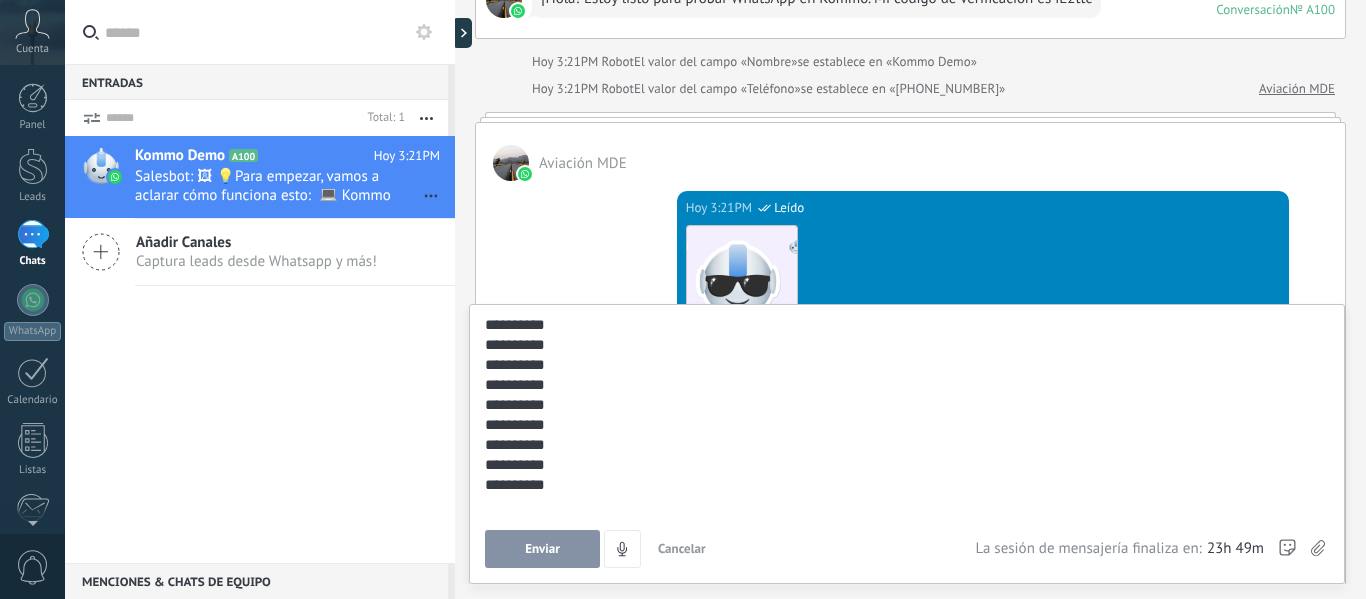 click on "Hoy 3:21PM SalesBot (TestBot)  Leído Descargar Hola, soy el Salesbot. ¡Estoy aquí para guiarte a través de las más recientes funciones de WhatsApp!" at bounding box center (910, 289) 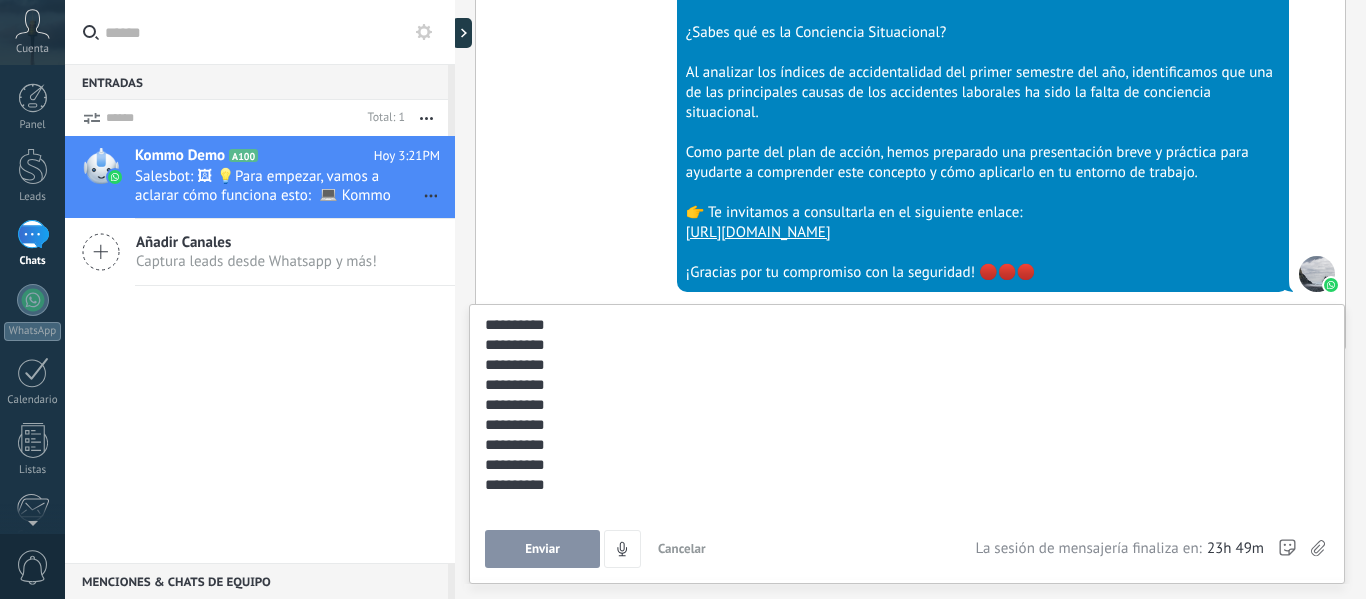 scroll, scrollTop: 1023, scrollLeft: 0, axis: vertical 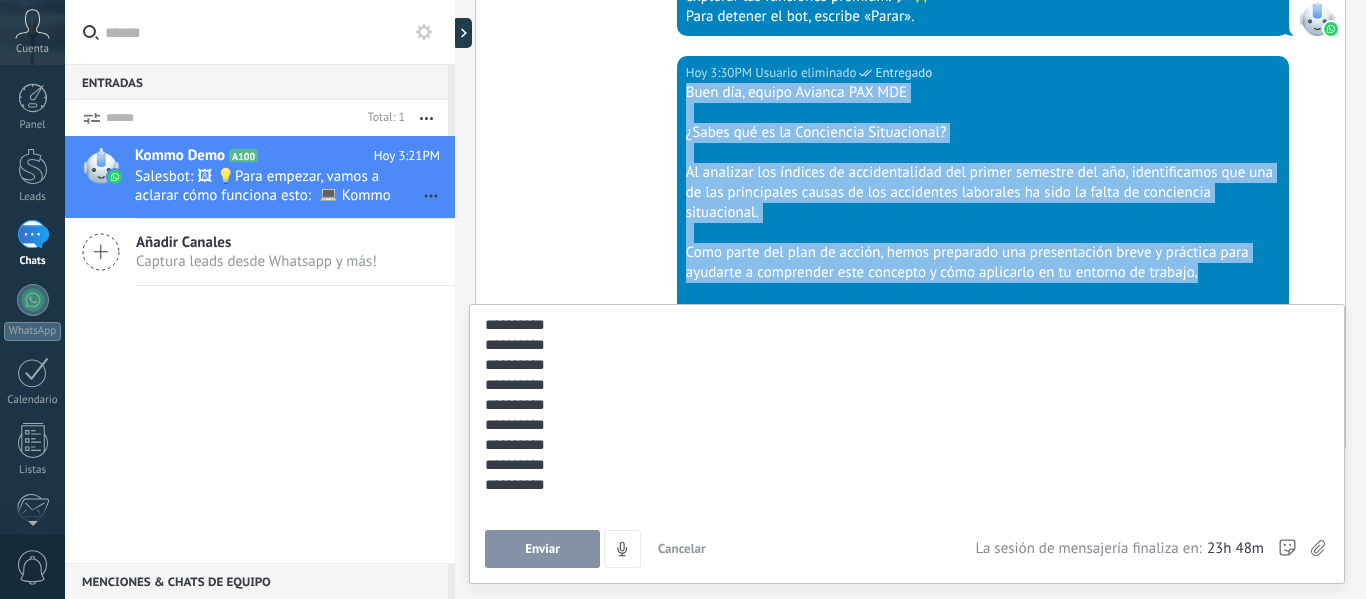 drag, startPoint x: 685, startPoint y: 92, endPoint x: 1250, endPoint y: 277, distance: 594.5166 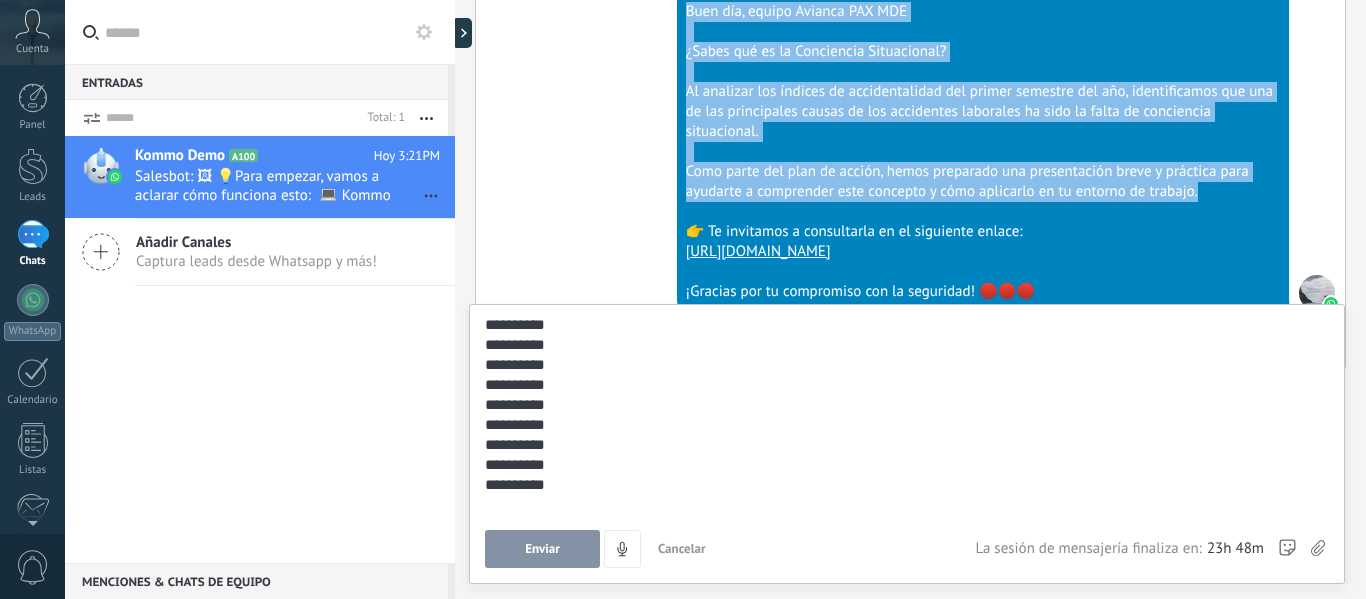 scroll, scrollTop: 1117, scrollLeft: 0, axis: vertical 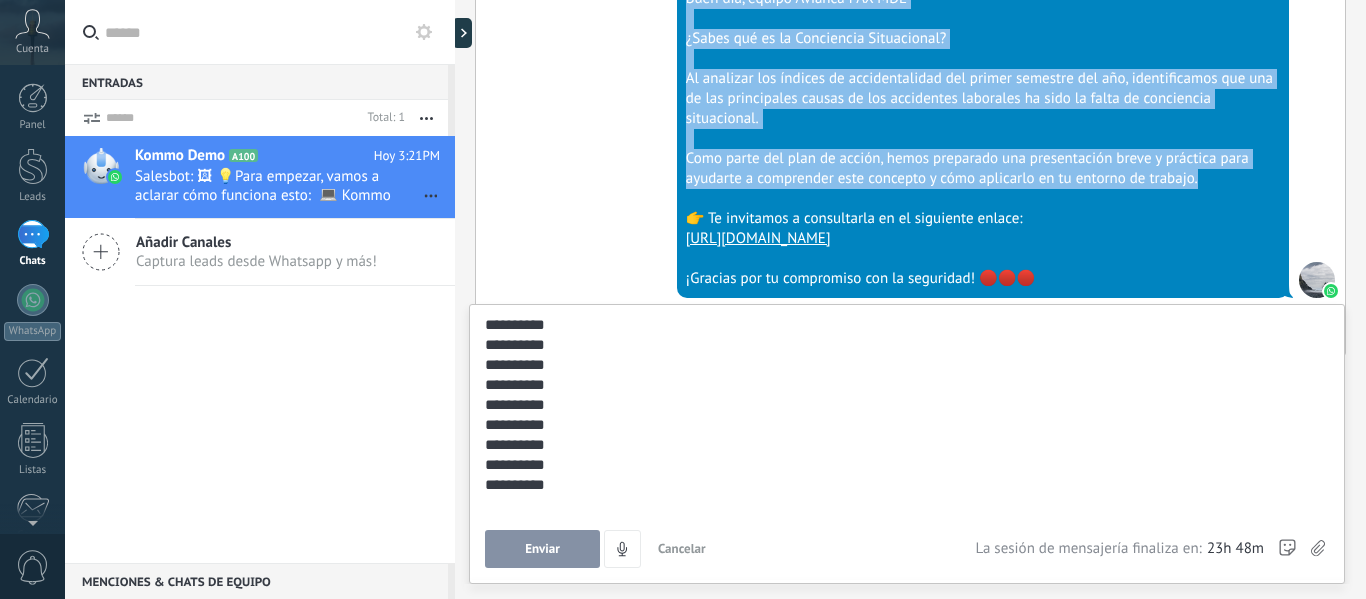 copy on "Buen día, equipo Avianca PAX MDE   ¿Sabes qué es la Conciencia Situacional?   Al analizar los índices de accidentalidad del primer semestre del año, identificamos que una de las principales causas de los accidentes laborales ha sido la falta de conciencia situacional.   Como parte del plan de acción, hemos preparado una presentación breve y práctica para ayudarte a comprender este concepto y cómo aplicarlo en tu entorno de trabajo." 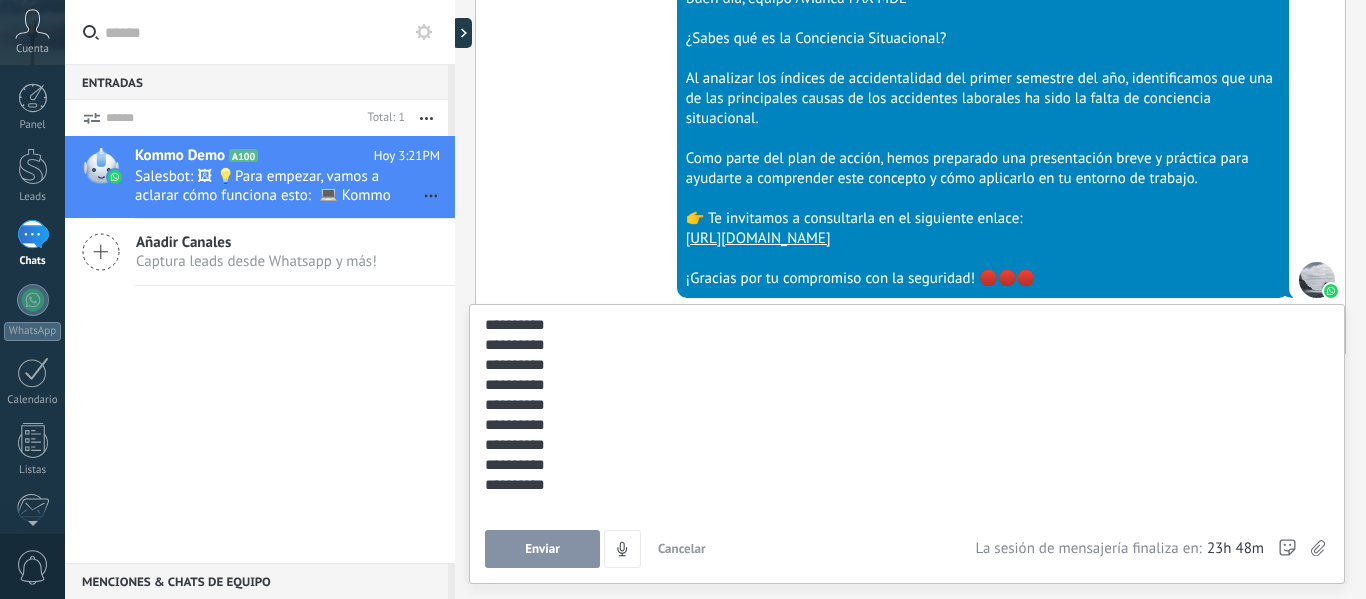 click 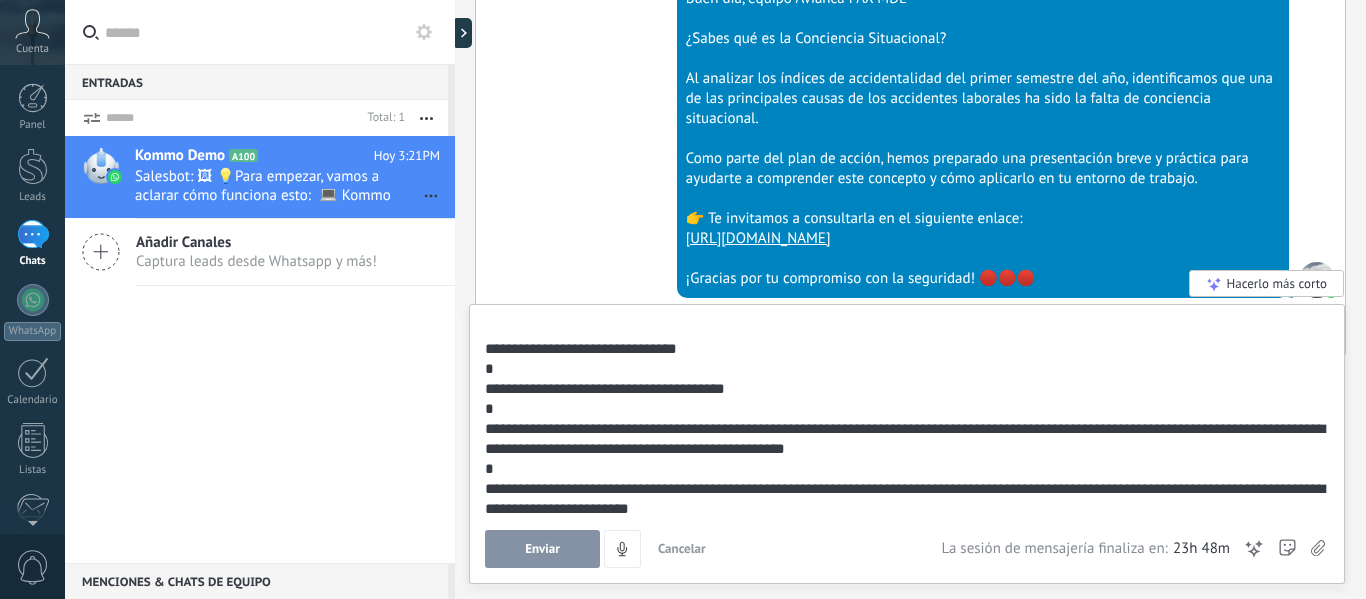 scroll, scrollTop: 4040, scrollLeft: 0, axis: vertical 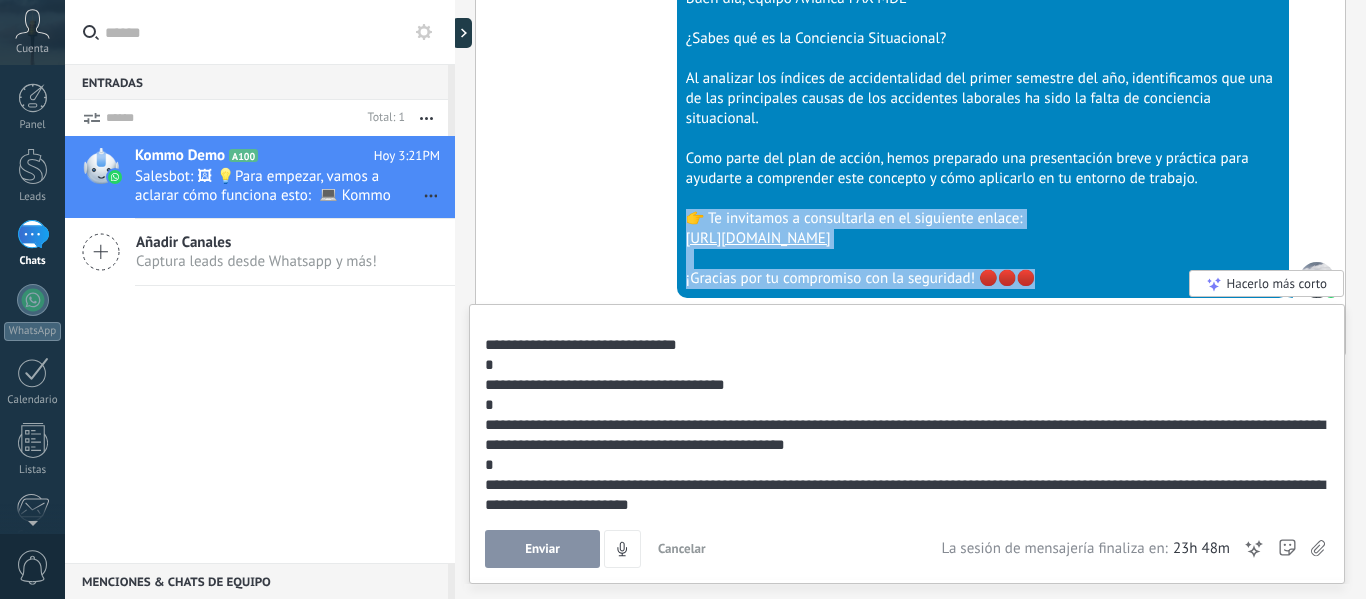 drag, startPoint x: 685, startPoint y: 218, endPoint x: 1091, endPoint y: 289, distance: 412.16138 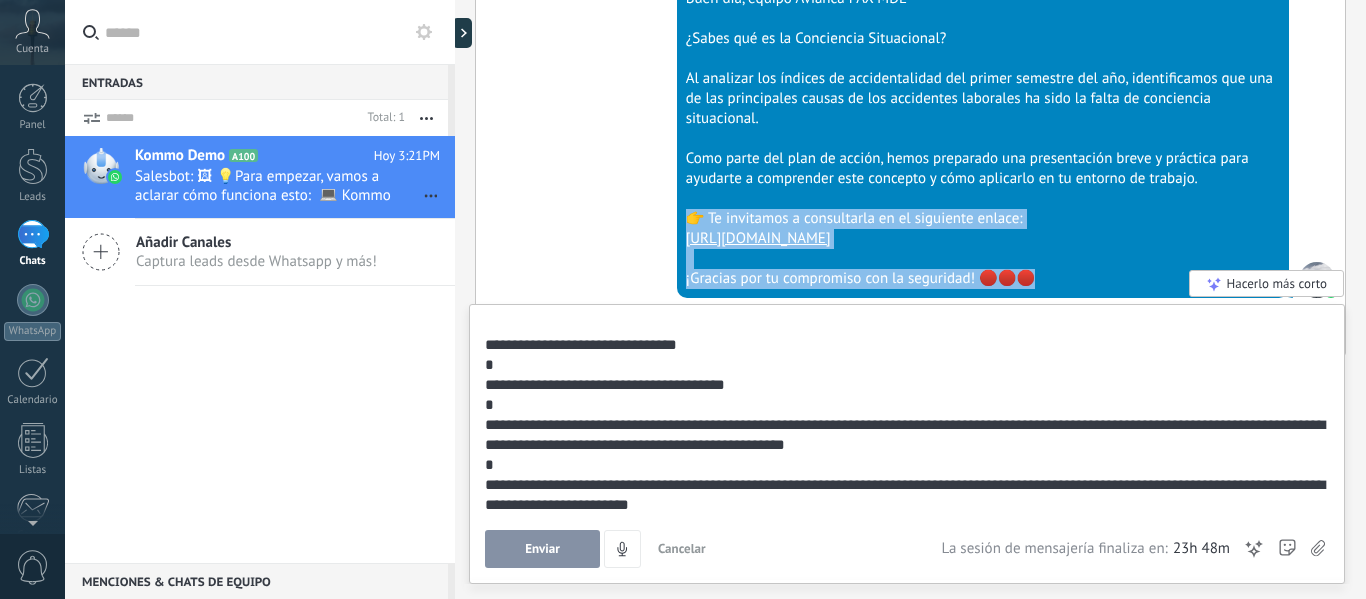 copy on "👉 Te invitamos a consultarla en el siguiente enlace: [URL][DOMAIN_NAME]   ¡Gracias por tu compromiso con la seguridad! 🔴🔴🔴" 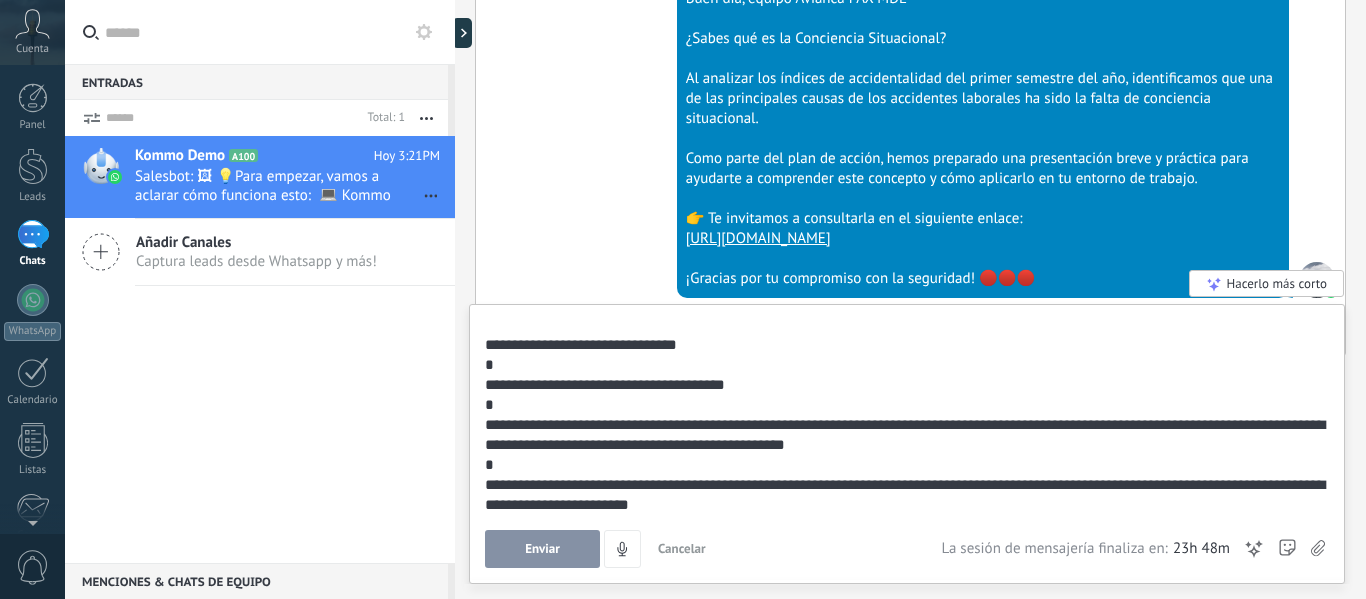 click on "**********" 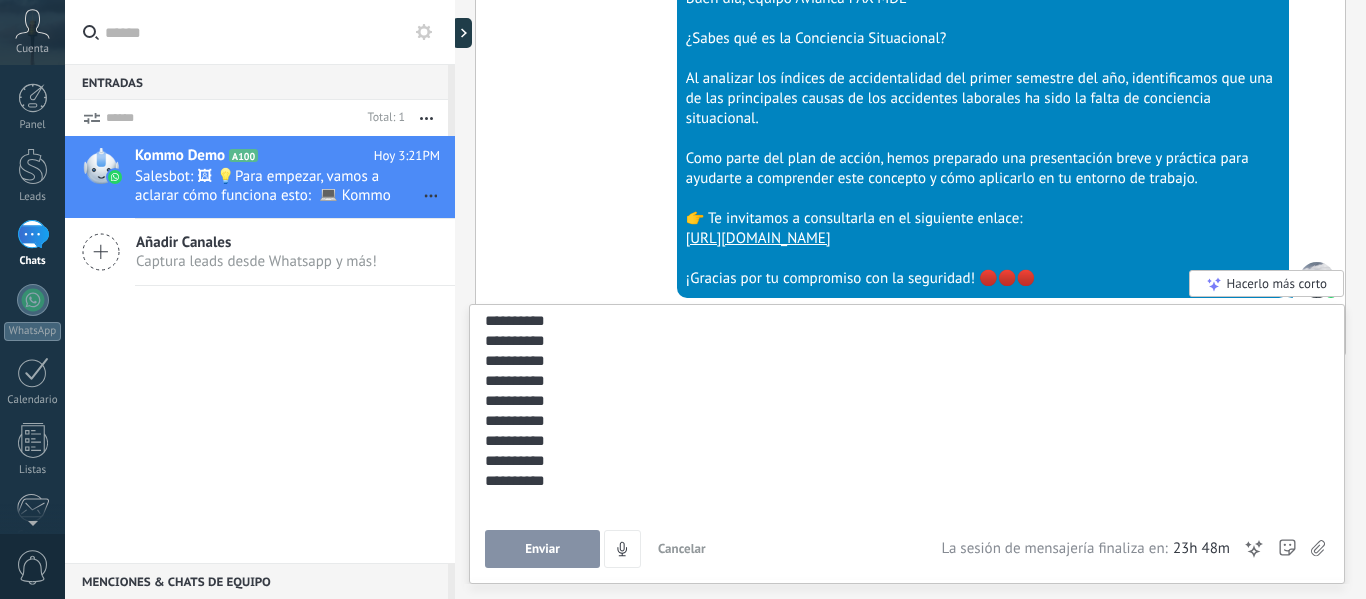 scroll, scrollTop: 3740, scrollLeft: 0, axis: vertical 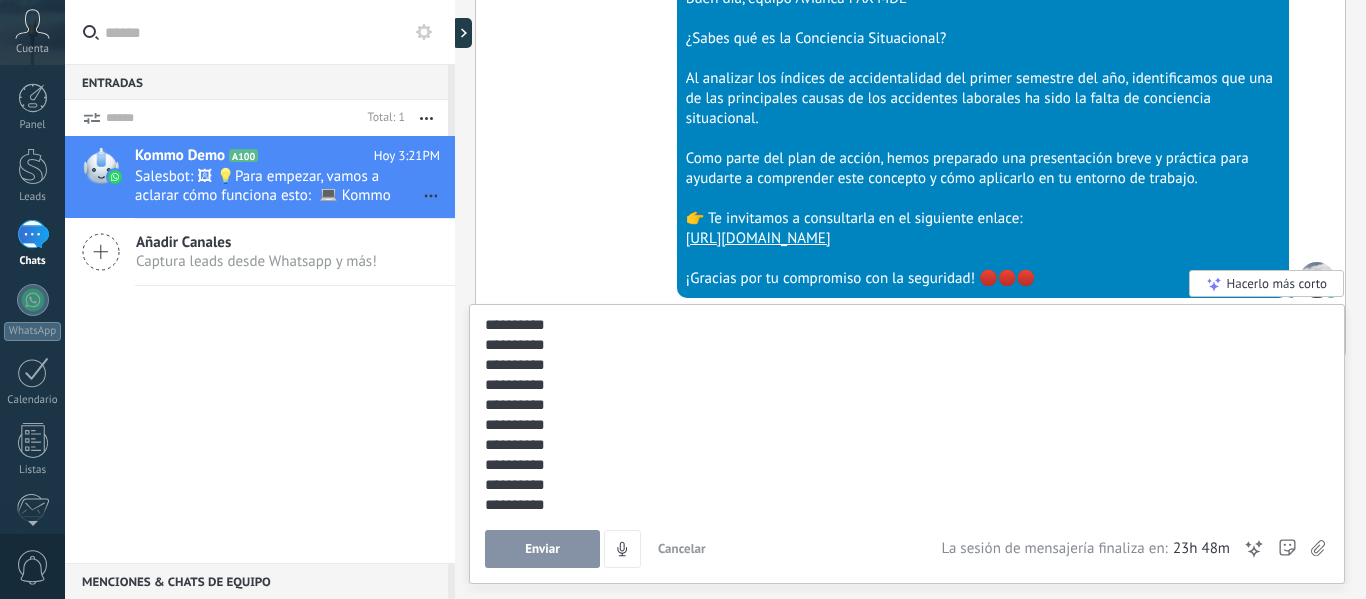 click on "**********" 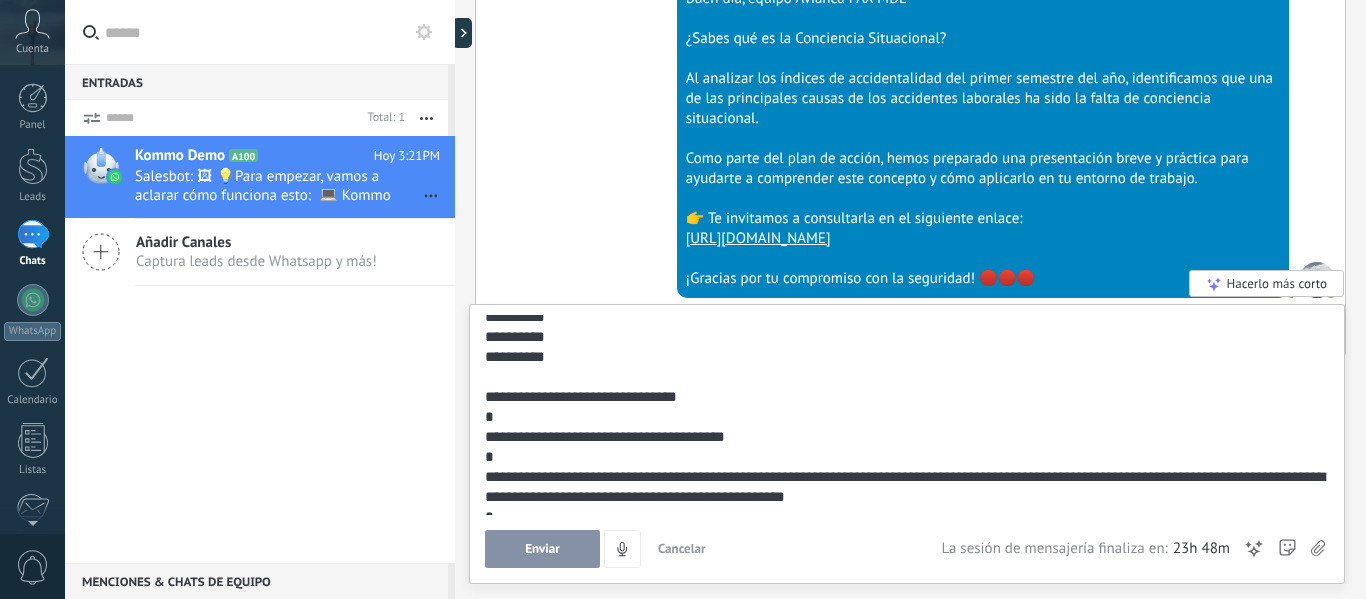 scroll, scrollTop: 4160, scrollLeft: 0, axis: vertical 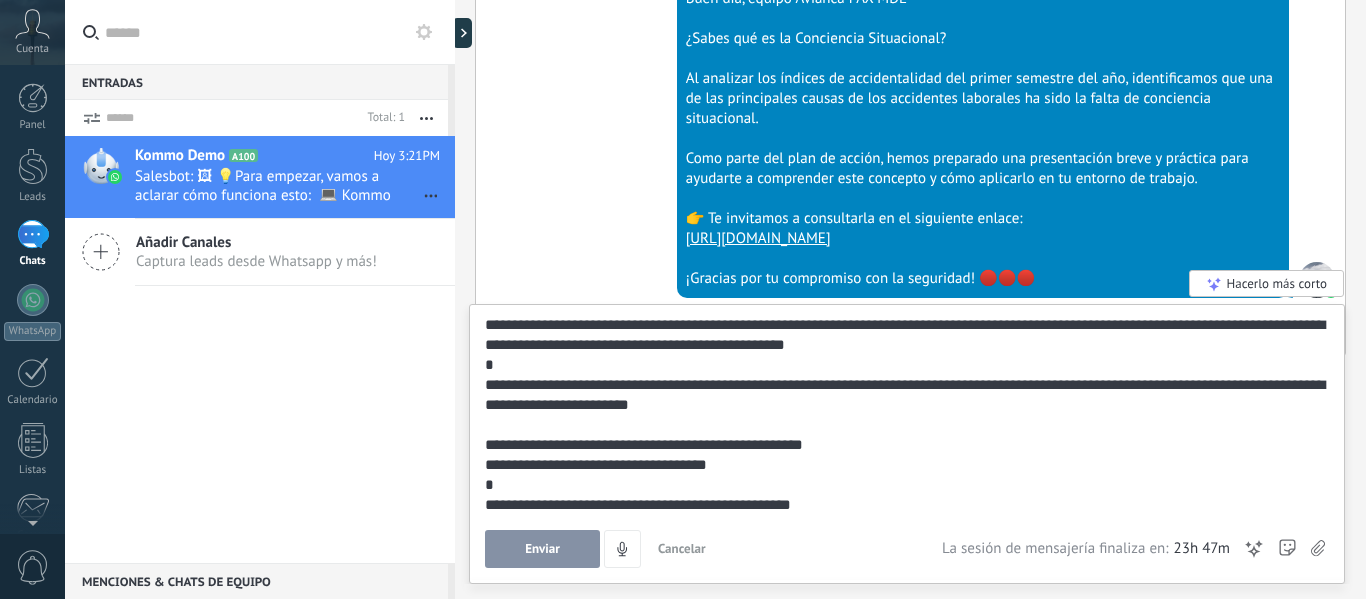 click on "Enviar" at bounding box center [542, 549] 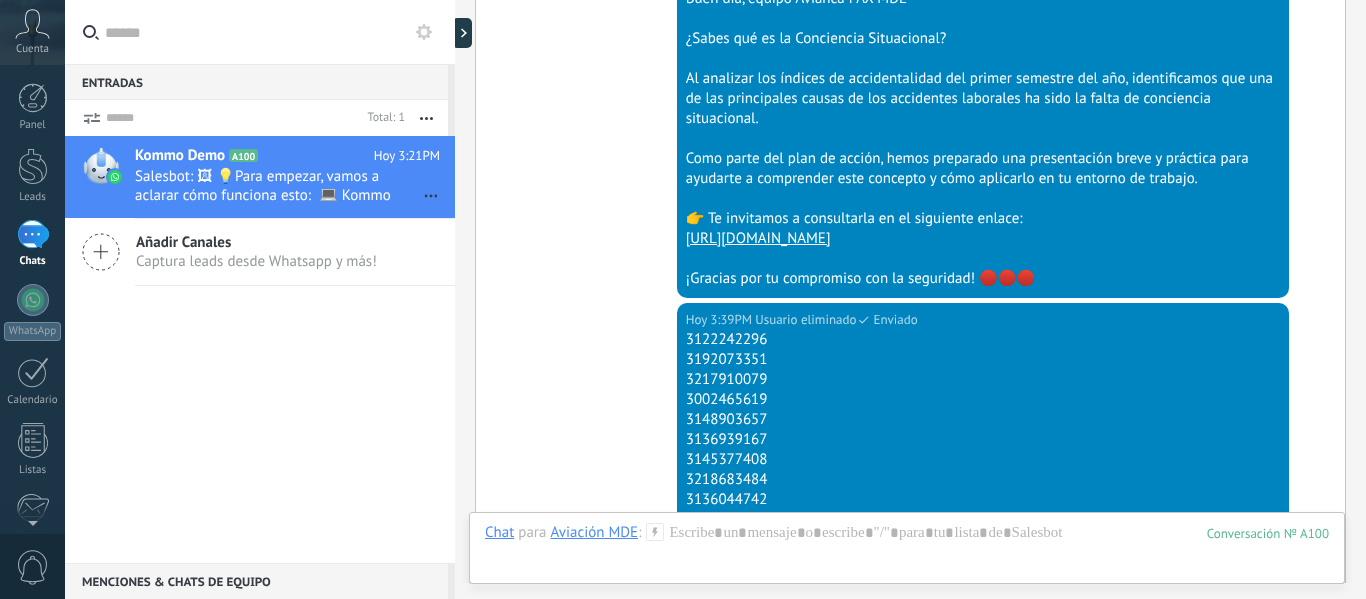 scroll, scrollTop: 5644, scrollLeft: 0, axis: vertical 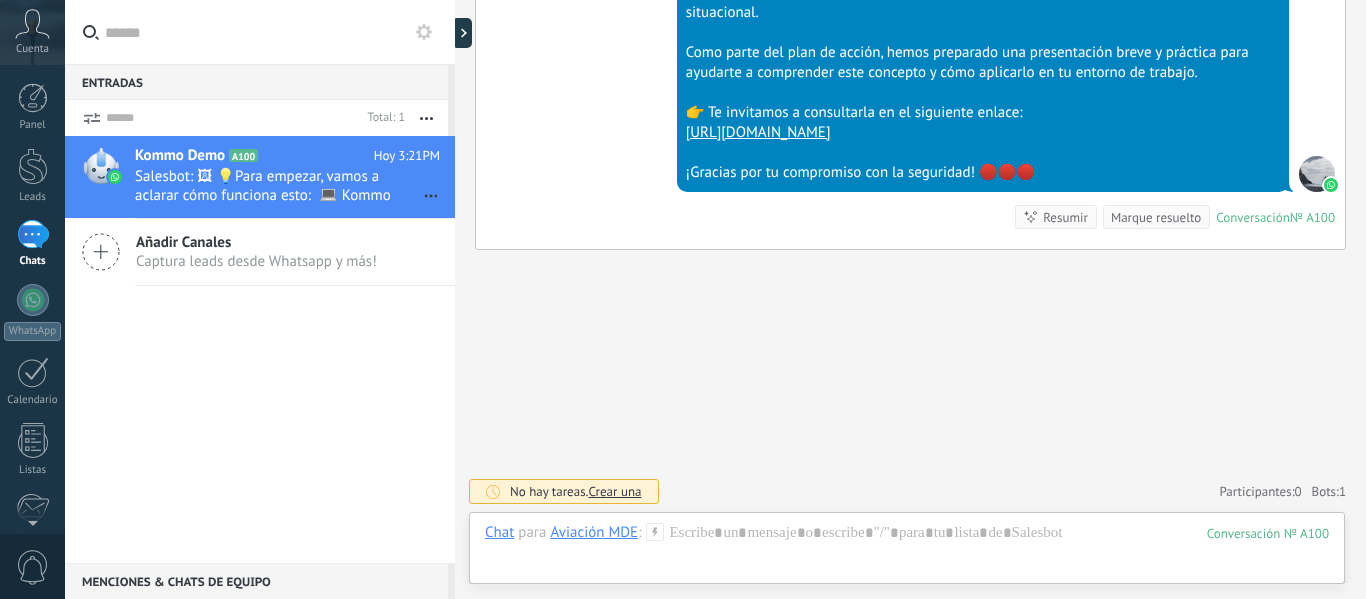 click on "Captura leads desde Whatsapp y más!" at bounding box center [256, 261] 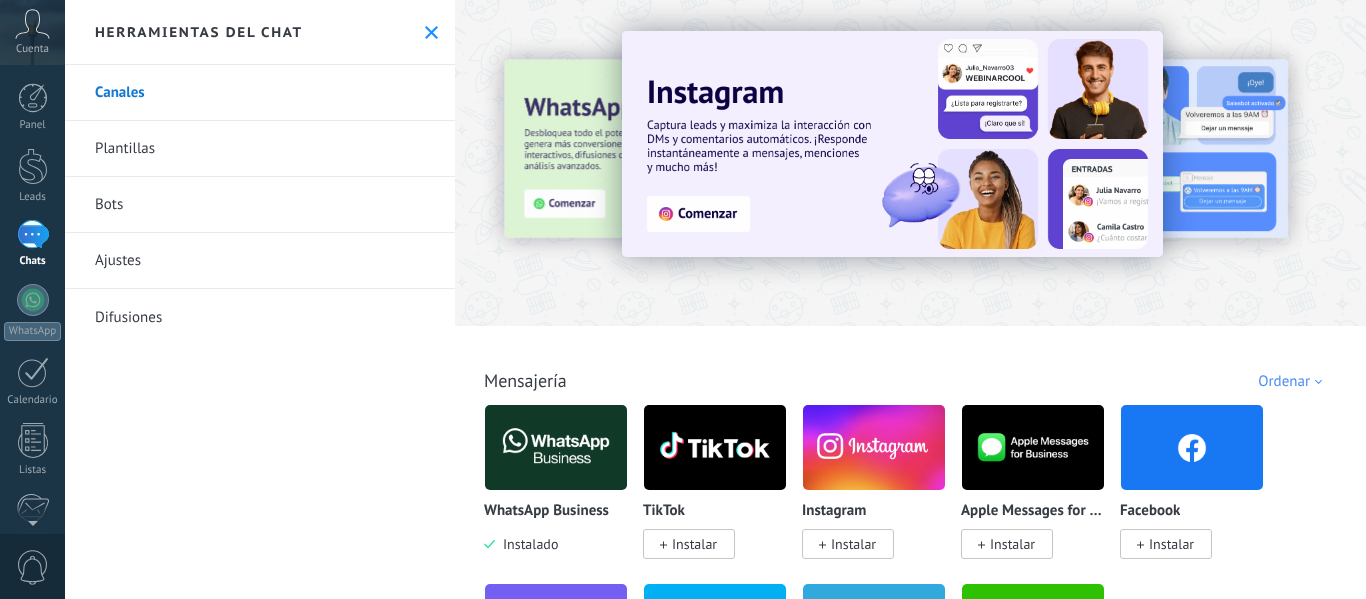 click at bounding box center (556, 447) 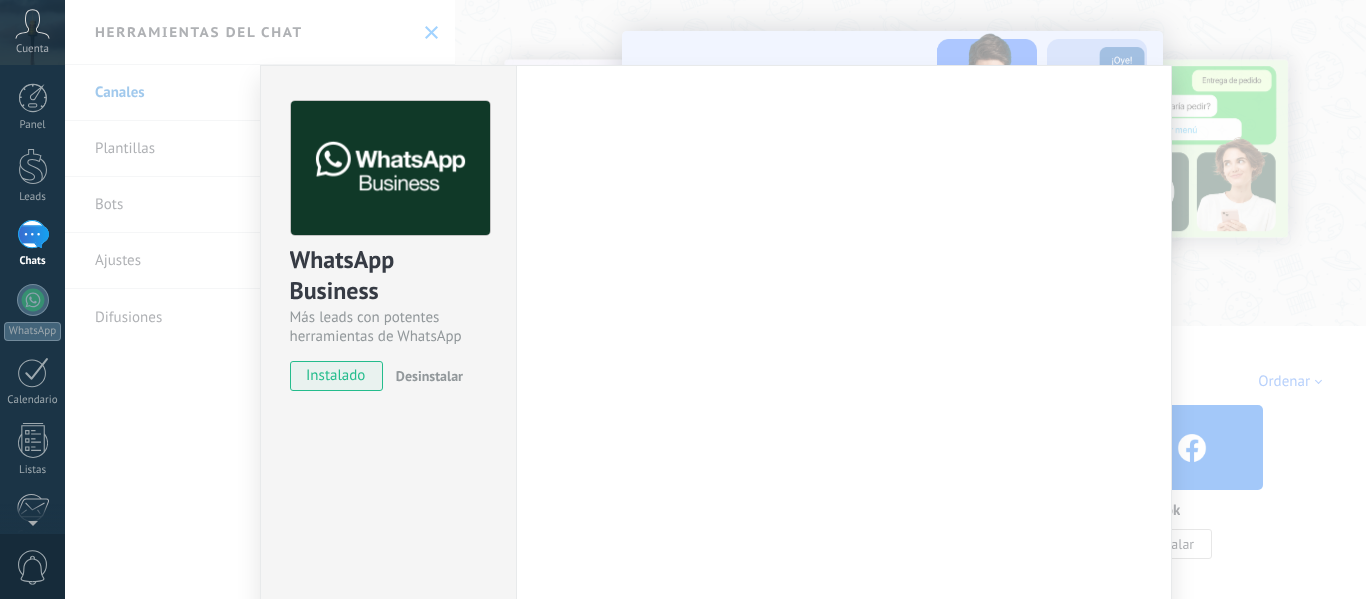 click on "Configuraciones Autorizaciones Esta pestaña registra a los usuarios que han concedido acceso a las integración a esta cuenta. Si deseas remover la posibilidad que un usuario pueda enviar solicitudes a la cuenta en nombre de esta integración, puedes revocar el acceso. Si el acceso a todos los usuarios es revocado, la integración dejará de funcionar. Esta aplicacion está instalada, pero nadie le ha dado acceso aun. WhatsApp Cloud API más _:  Guardar" at bounding box center (844, 362) 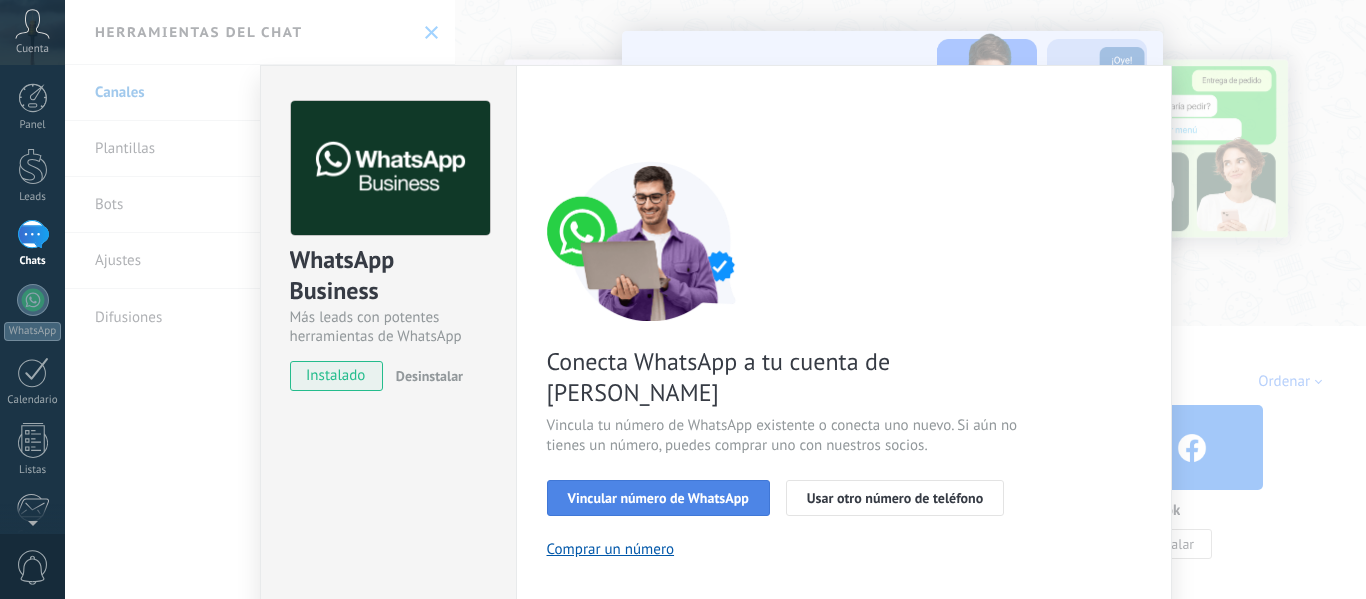 click on "Vincular número de WhatsApp" at bounding box center (658, 498) 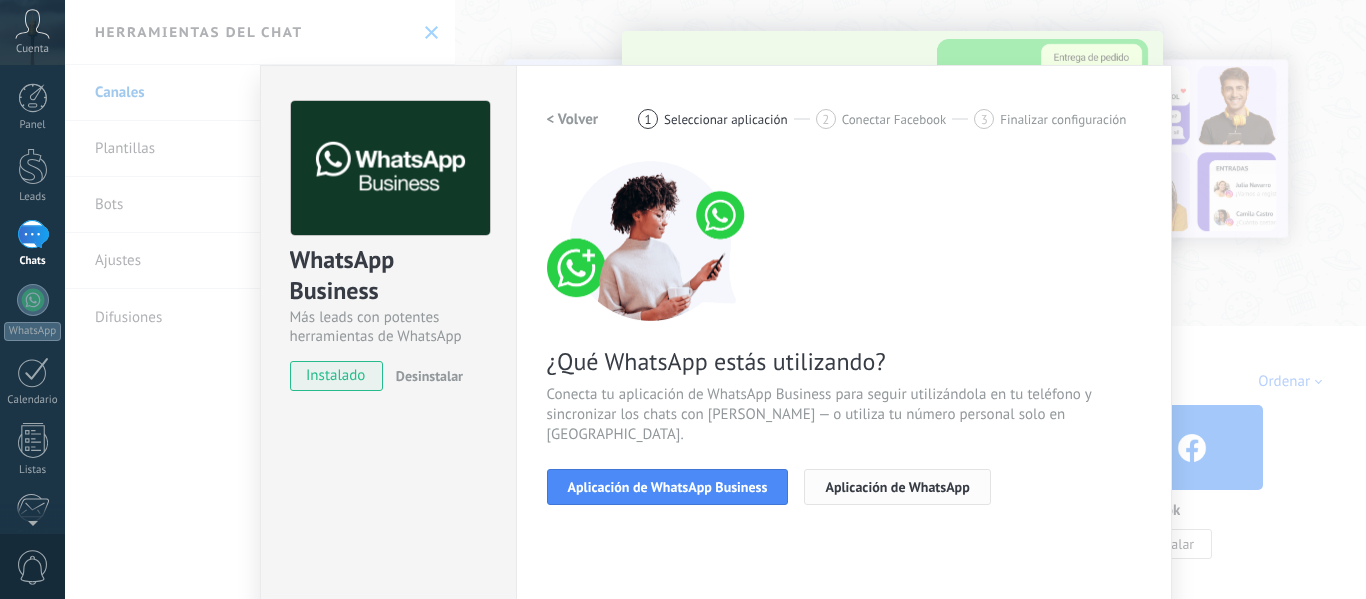 click on "Aplicación de WhatsApp" at bounding box center (897, 487) 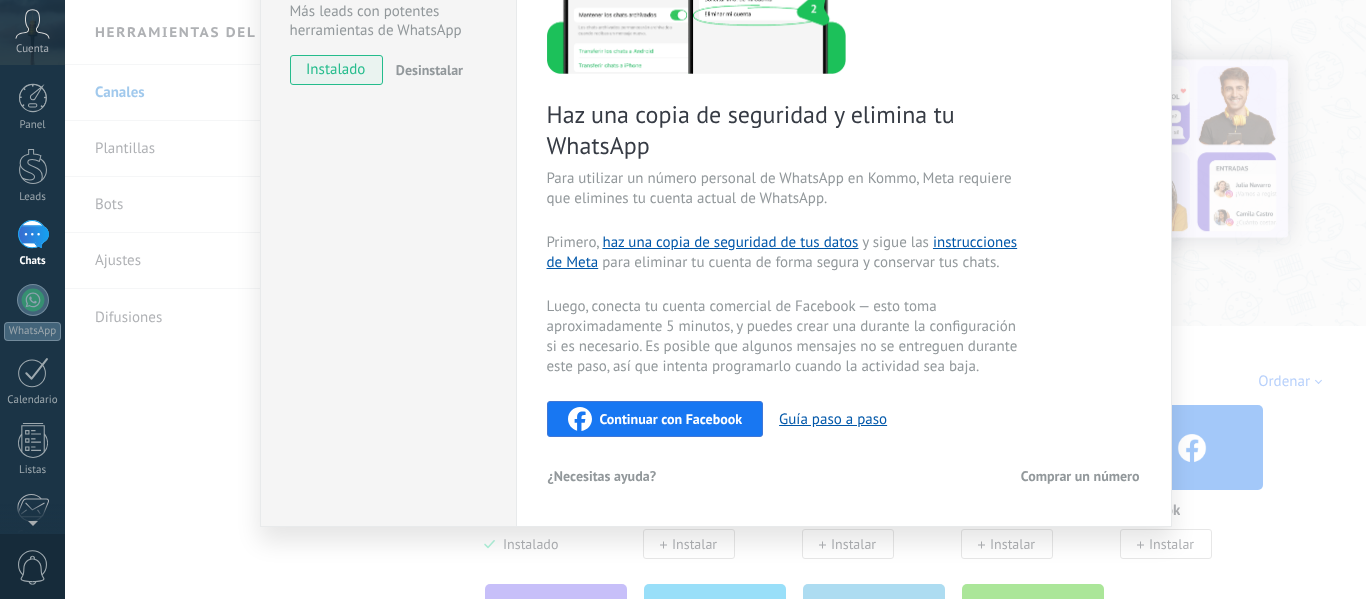 scroll, scrollTop: 308, scrollLeft: 0, axis: vertical 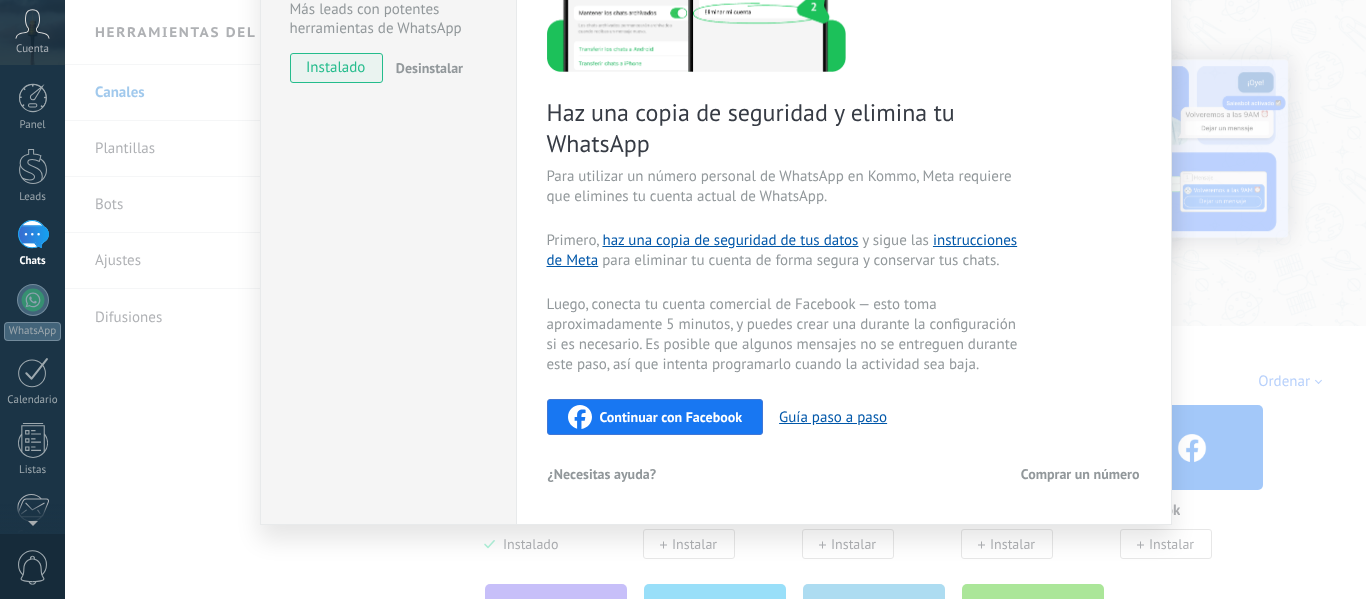 click on "Continuar con Facebook" at bounding box center [671, 417] 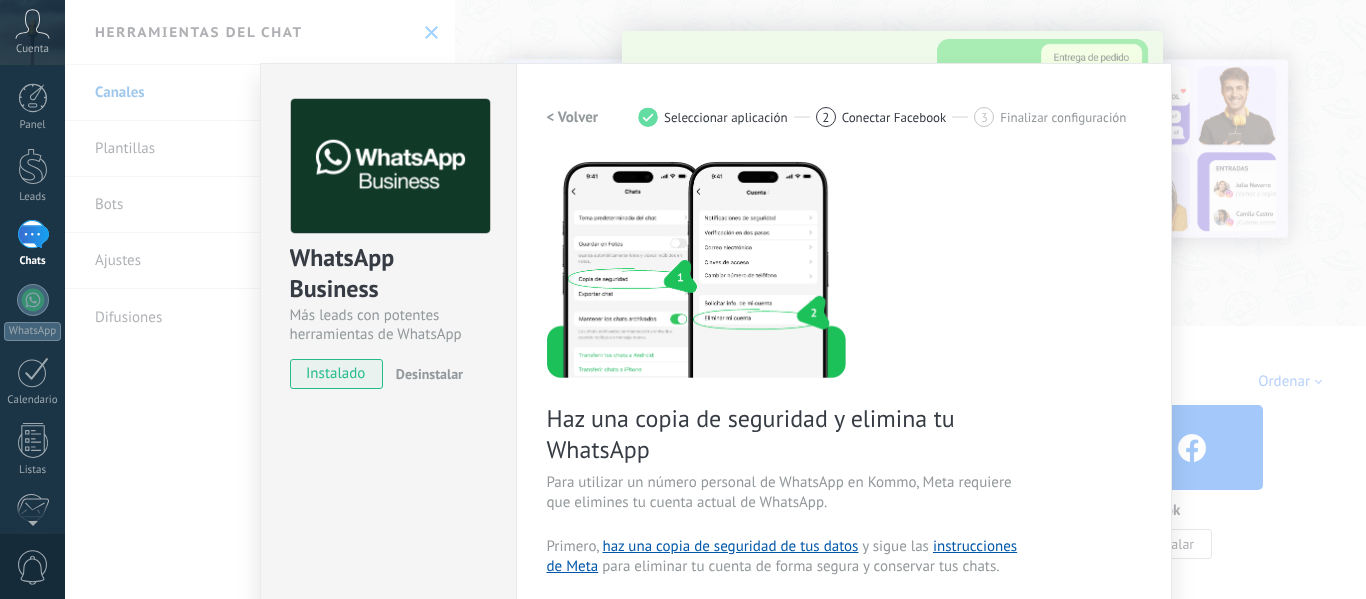 scroll, scrollTop: 0, scrollLeft: 0, axis: both 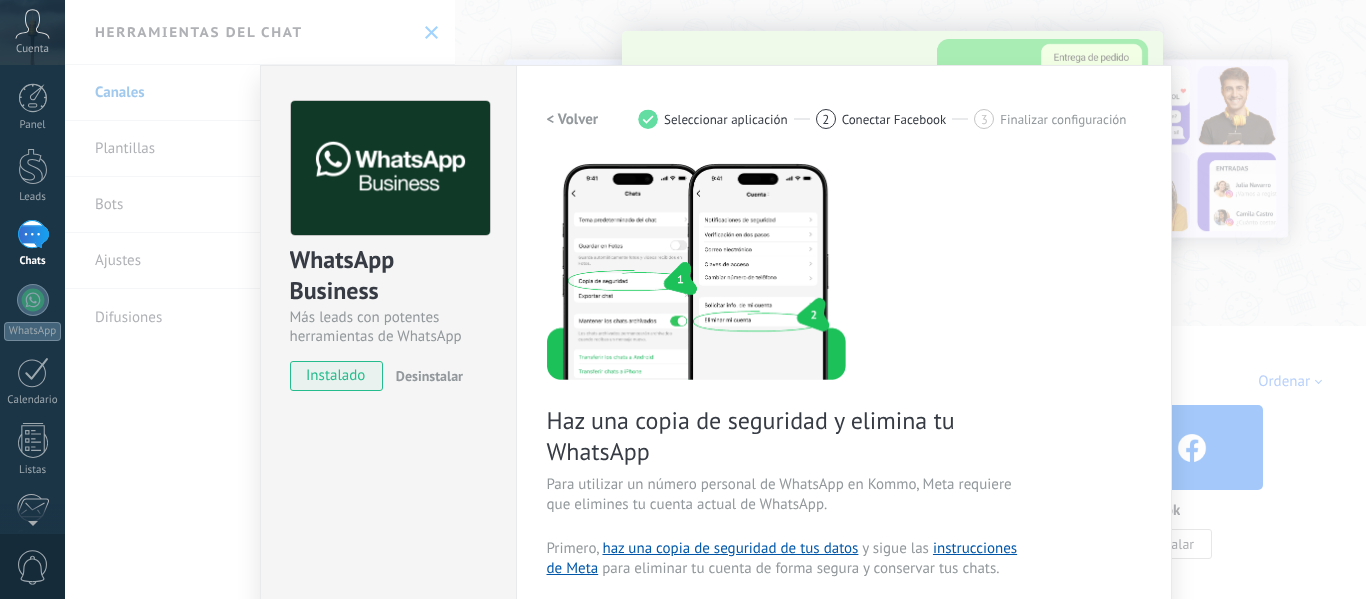 click on "WhatsApp Business Más leads con potentes herramientas de WhatsApp instalado Desinstalar Configuraciones Autorizaciones Esta pestaña registra a los usuarios que han concedido acceso a las integración a esta cuenta. Si deseas remover la posibilidad que un usuario pueda enviar solicitudes a la cuenta en nombre de esta integración, puedes revocar el acceso. Si el acceso a todos los usuarios es revocado, la integración dejará de funcionar. Esta aplicacion está instalada, pero nadie le ha dado acceso aun. WhatsApp Cloud API más _:  Guardar < Volver 1 Seleccionar aplicación 2 Conectar Facebook  3 Finalizar configuración Haz una copia de seguridad y elimina tu WhatsApp Para utilizar un número personal de WhatsApp en Kommo, Meta requiere que elimines tu cuenta actual de WhatsApp. Primero,    haz una copia de seguridad de tus datos   y sigue las   instrucciones de Meta   para eliminar tu cuenta de forma segura y conservar tus chats. Continuar con Facebook Guía paso a paso ¿Necesitas ayuda?" at bounding box center [715, 299] 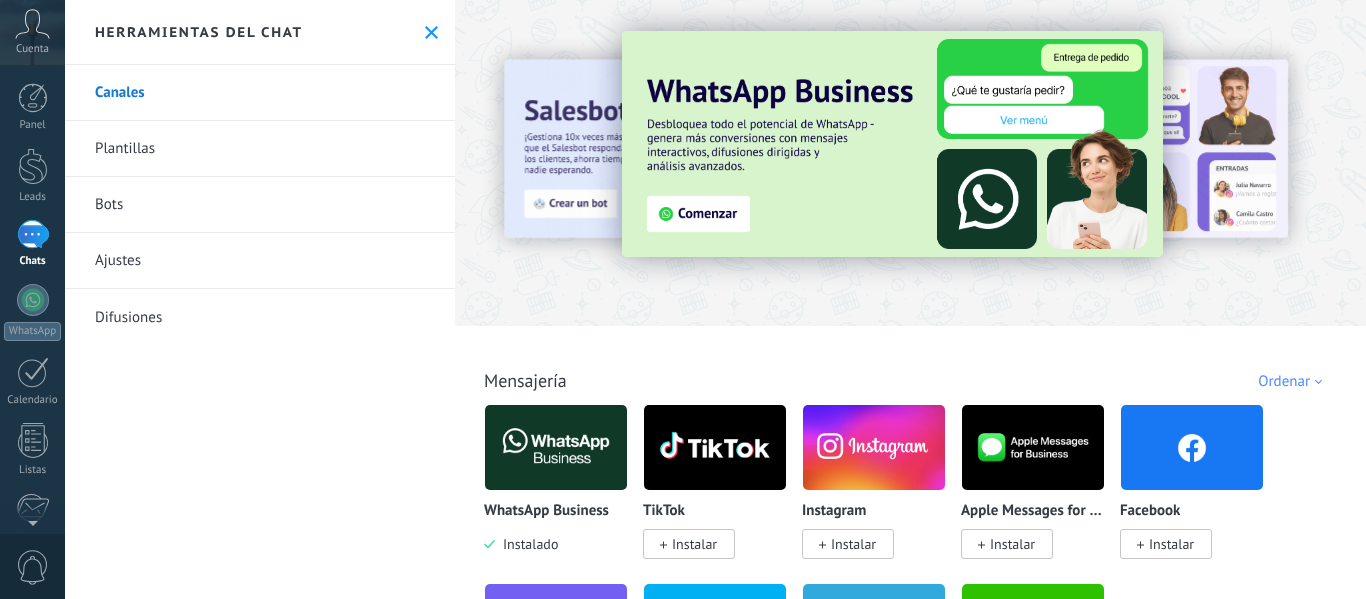 click on "Difusiones" at bounding box center (260, 317) 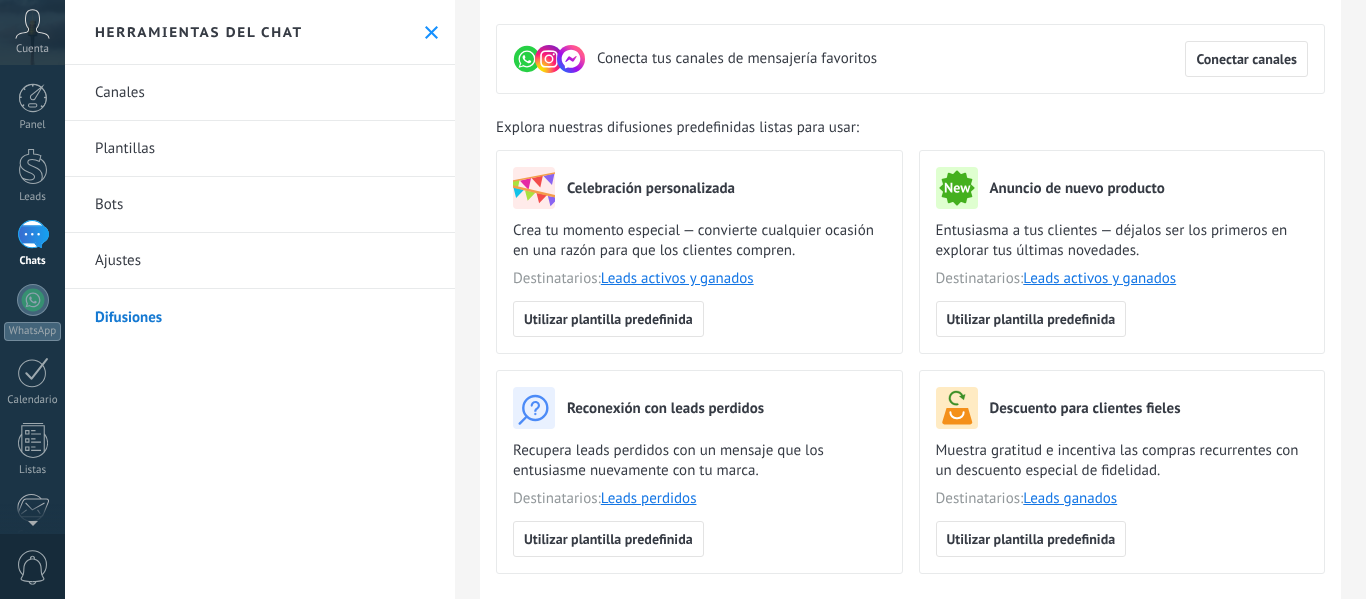 scroll, scrollTop: 0, scrollLeft: 0, axis: both 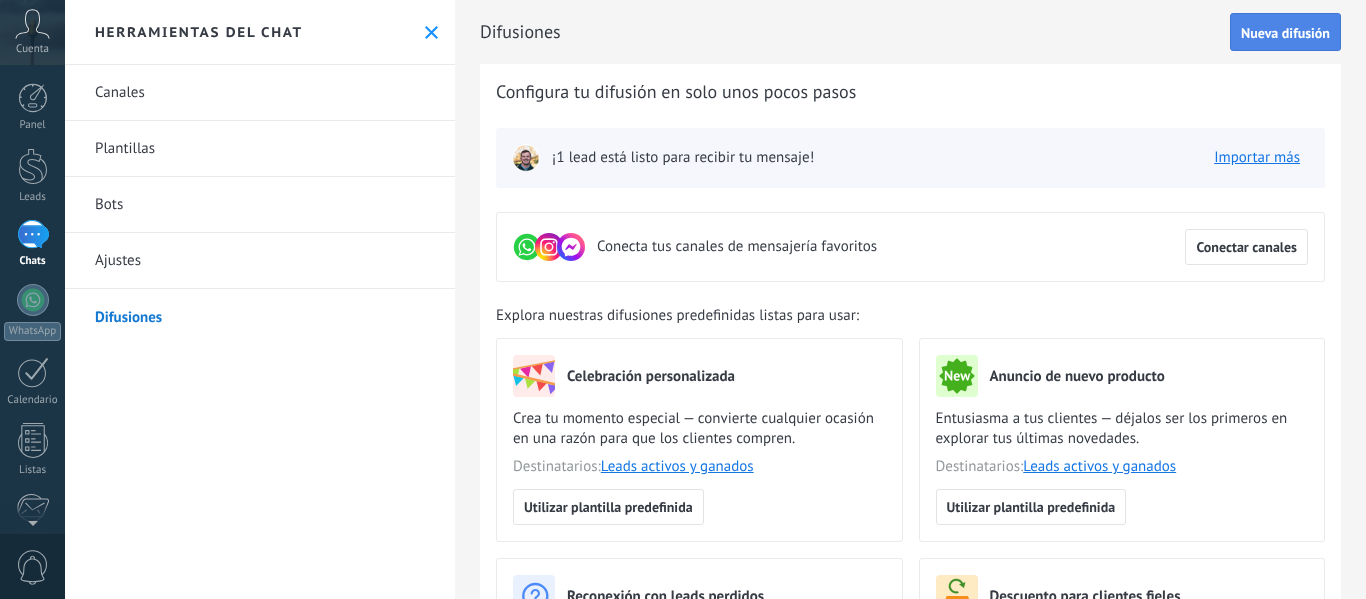 click on "Nueva difusión" at bounding box center (1285, 32) 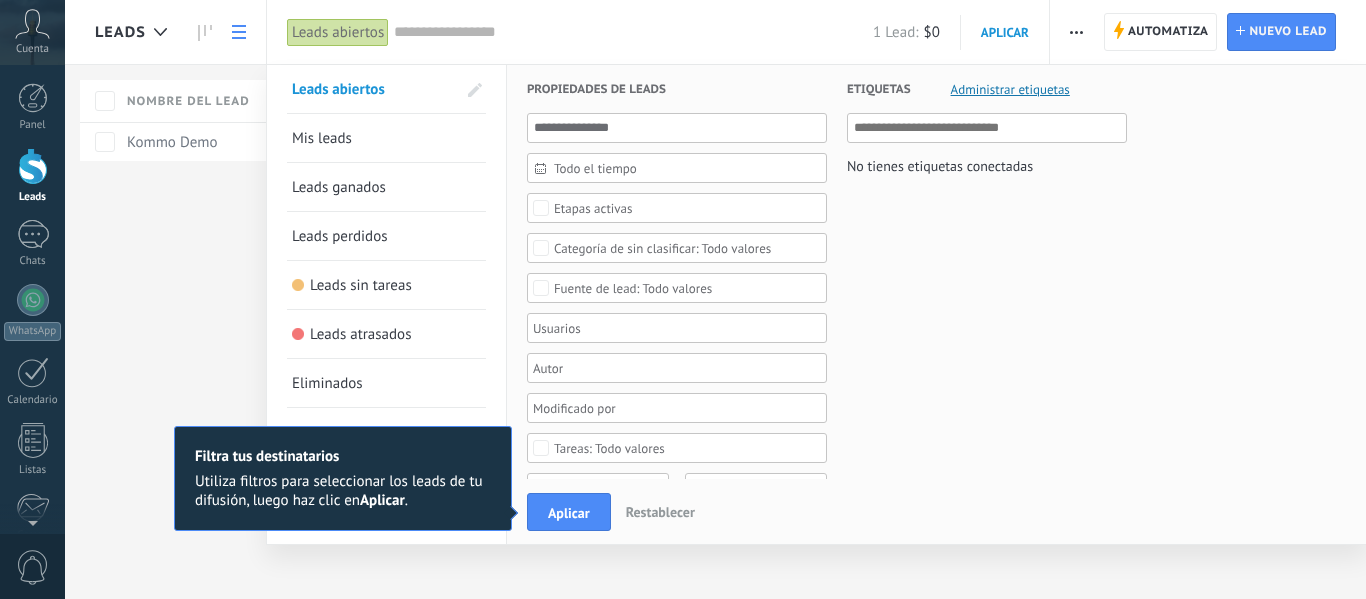 click at bounding box center (670, 328) 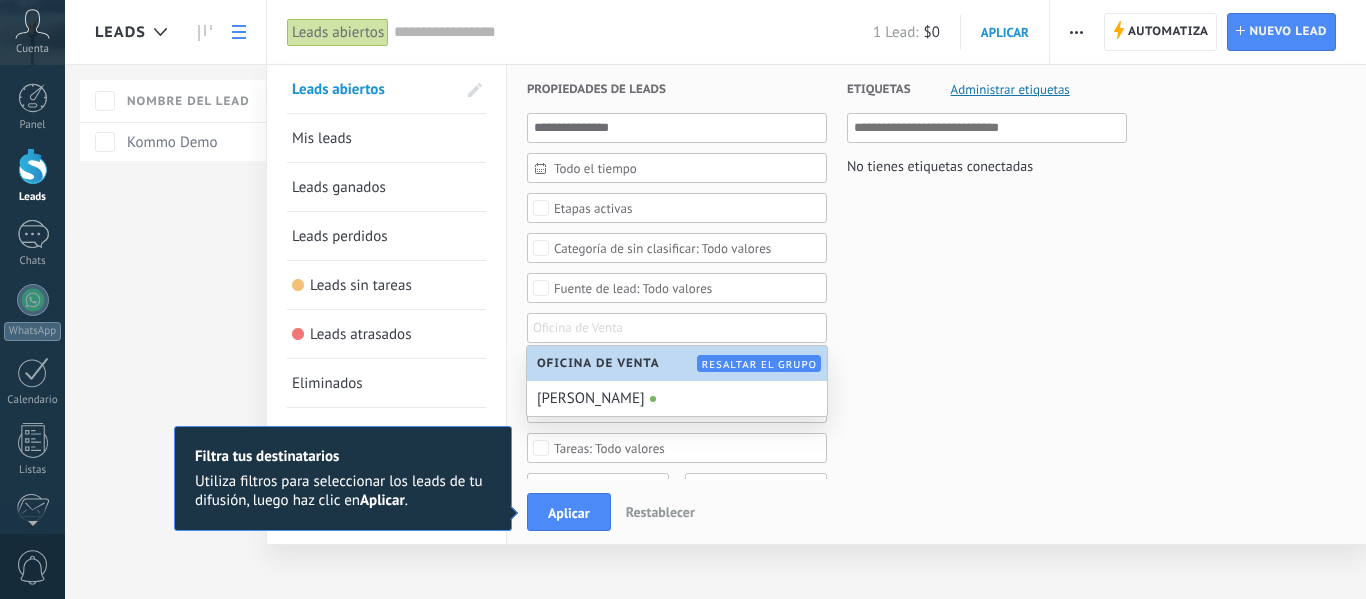 click on "Leads Automatiza Nueva difusión Editar embudo Imprimir Ajustes de la lista Importar Exportar Buscar duplicados Automatiza Automatiza Lead Nuevo lead Leads abiertos Aplicar 1 Lead:  $0 Leads abiertos Mis leads Leads ganados Leads perdidos Leads sin tareas Leads atrasados Eliminados Guardar Propiedades de leads Todo el tiempo Todo el tiempo [PERSON_NAME] Últimos  ** 30  dias Esta semana La última semana Este mes El mes pasado Este trimestre Este año   Ninguno Leads Entrantes Contacto inicial Negociación Debate contractual Discusión de contrato Logrado con éxito Venta Perdido Etapas activas Seleccionar todo Presupuesto insuficiente No hay necesidad para el producto No satisfecho con las condiciones Comprado del competidor Razón no definida Razones de pérdidas Seleccionar todo Tel. Correo Formulario Chat Todo valores Seleccionar todo Kommo Demo Todo valores Oficina de Venta Seleccionar todo Hoy Mañana Esta semana Este mes Este trimestre No hay tareas atrasadas Todo valores - Estadísticas Seleccionar campo" at bounding box center (715, 299) 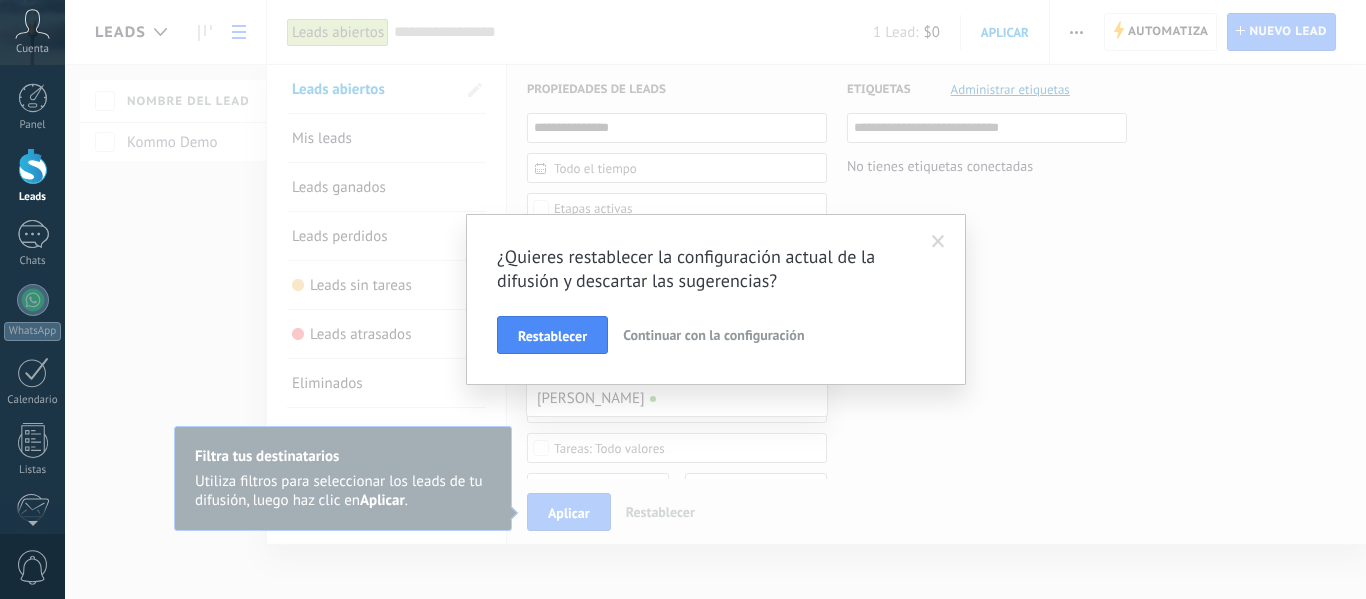 click on "¿Quieres restablecer la configuración actual de la difusión y descartar las sugerencias? Restablecer Continuar con la configuración" at bounding box center (715, 299) 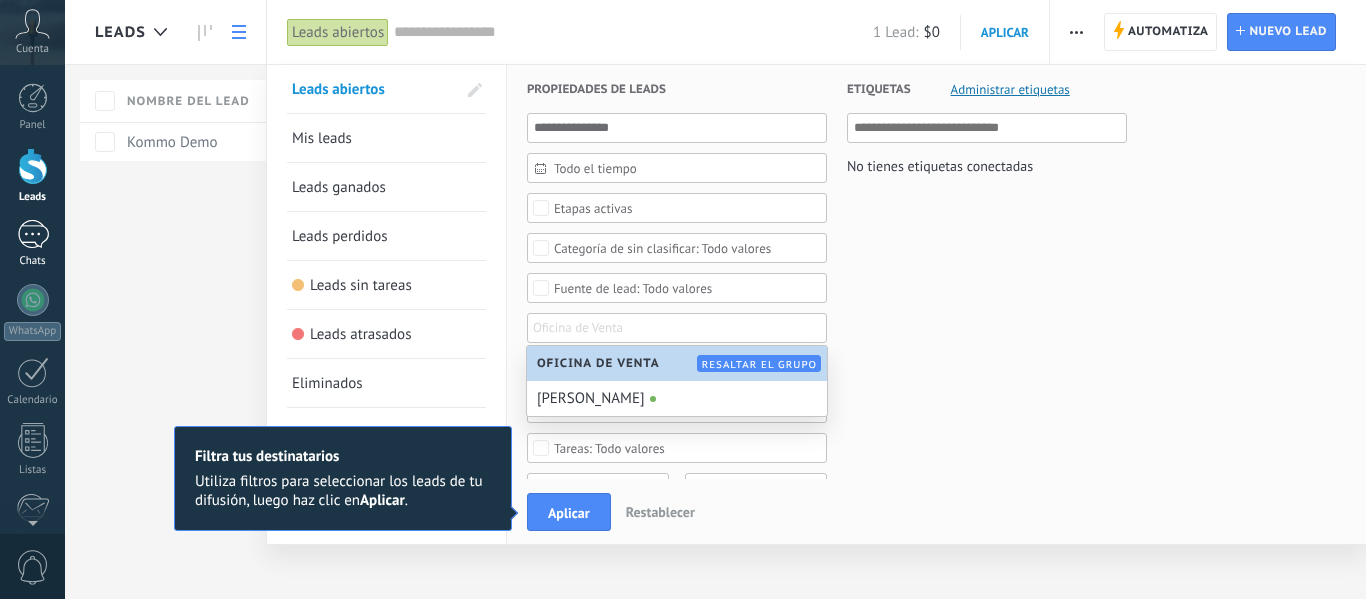 click on "1" at bounding box center [33, 234] 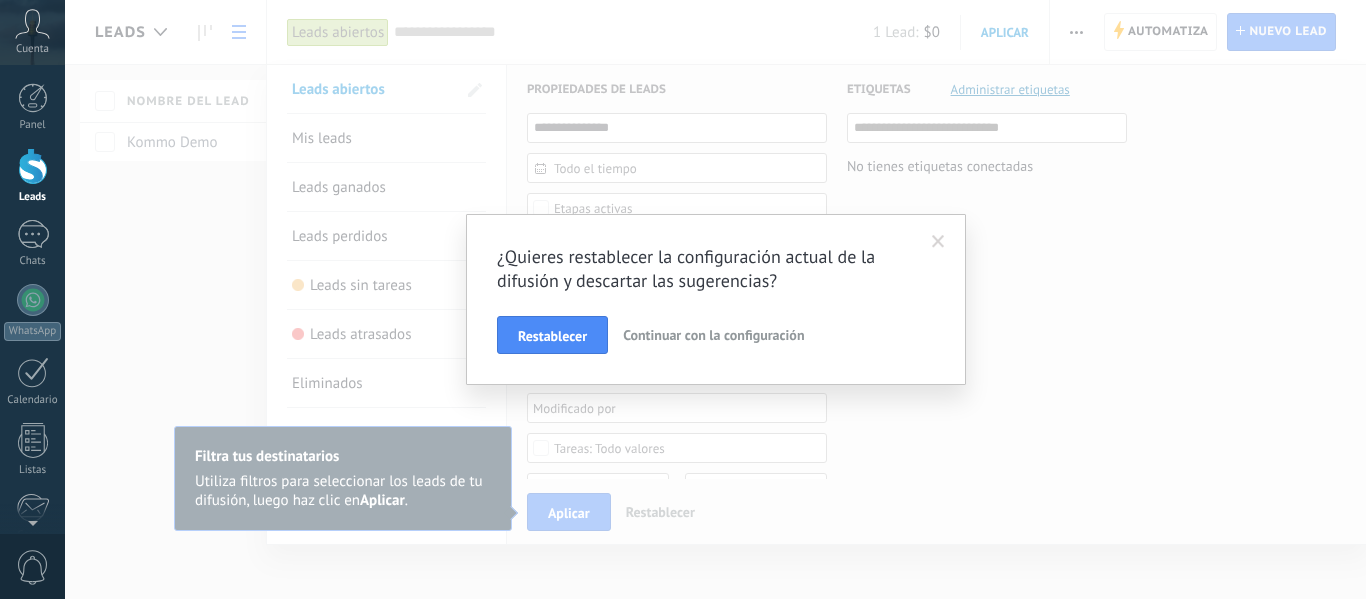 click at bounding box center (938, 242) 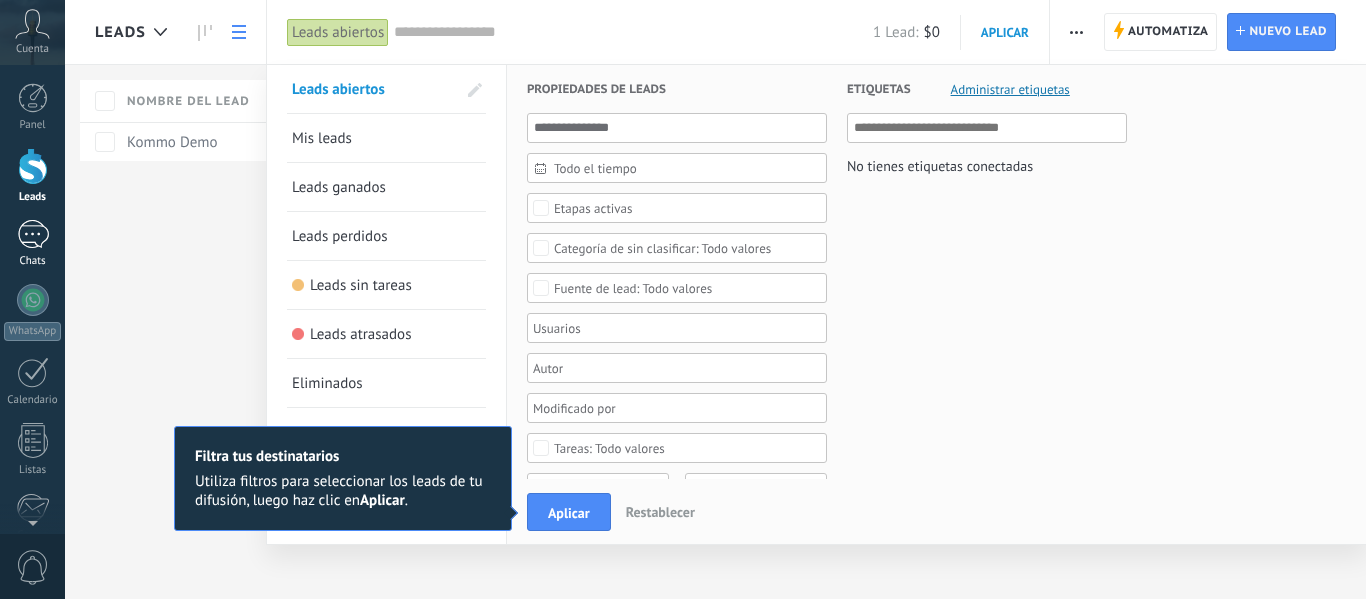 click on "1" at bounding box center [33, 234] 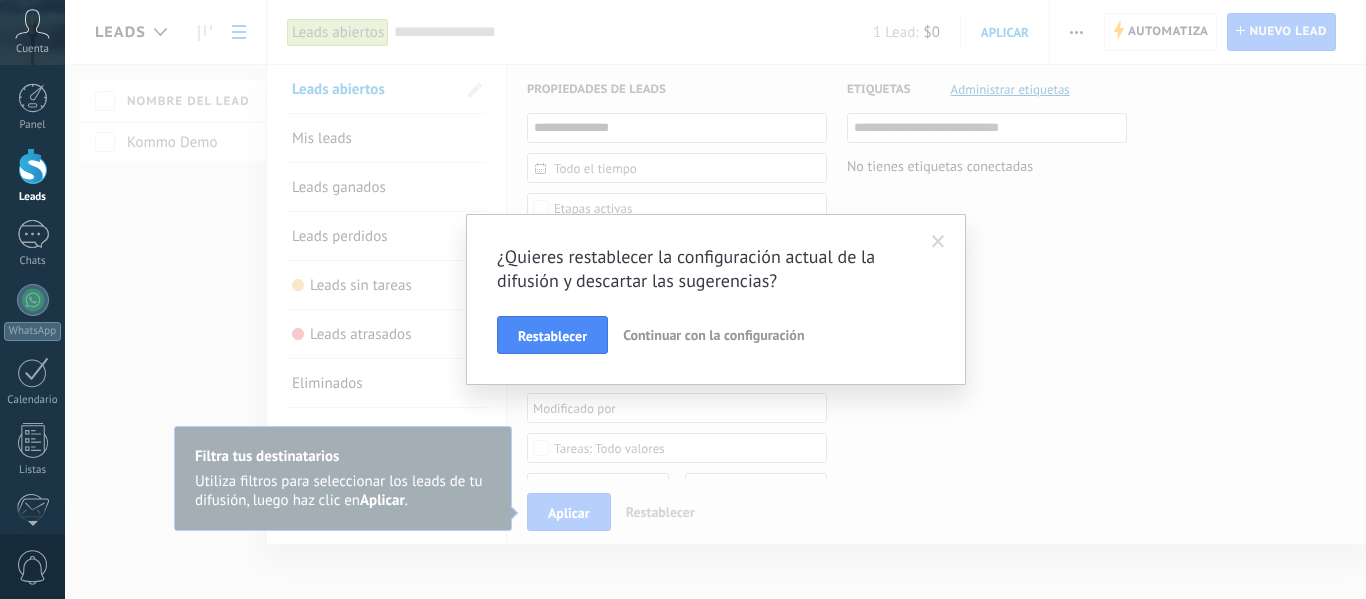 click on "Continuar con la configuración" at bounding box center [713, 335] 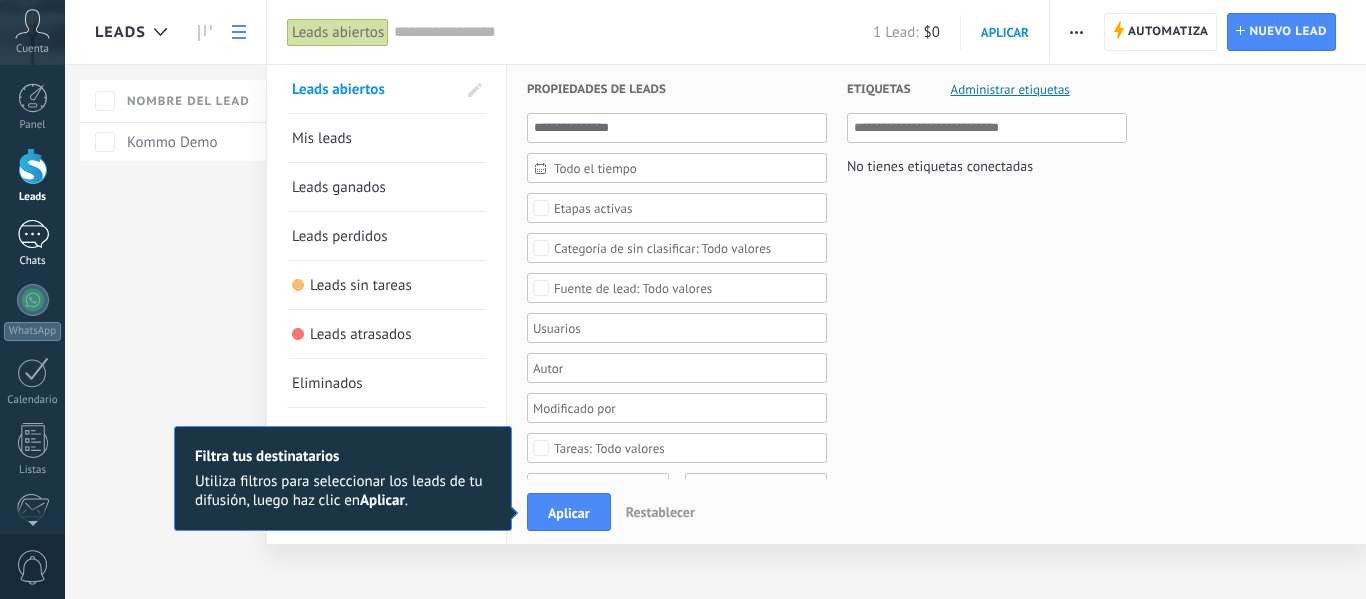 click on "1" at bounding box center (33, 234) 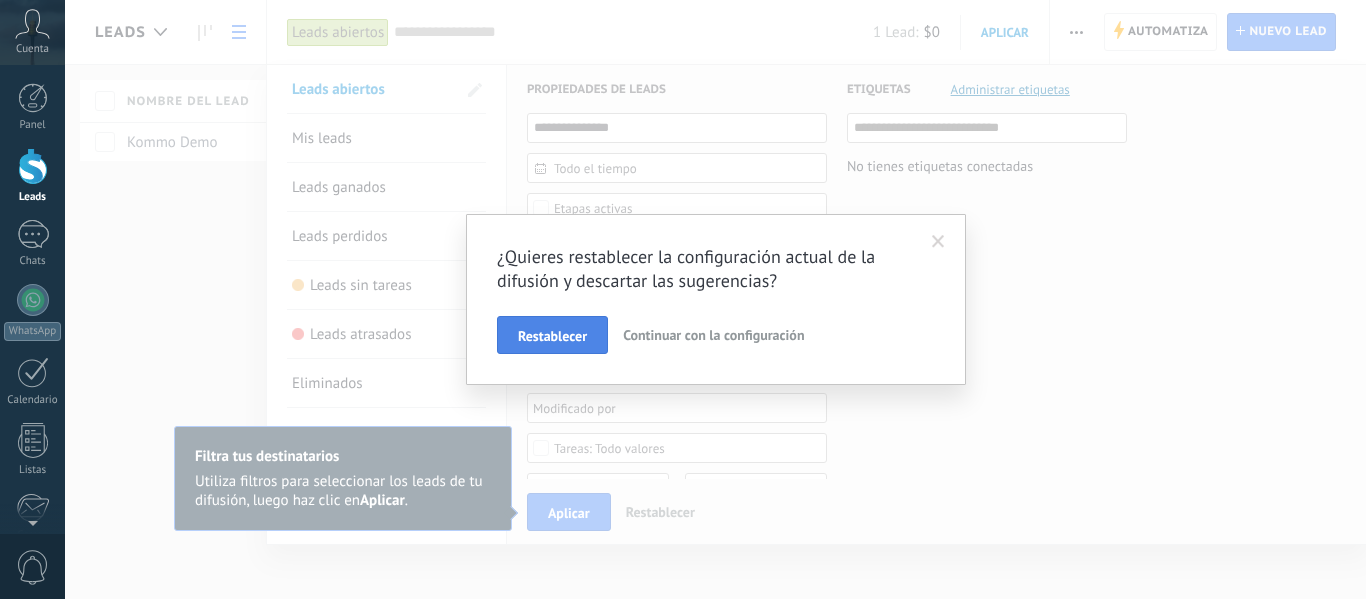 click on "Restablecer" at bounding box center [552, 336] 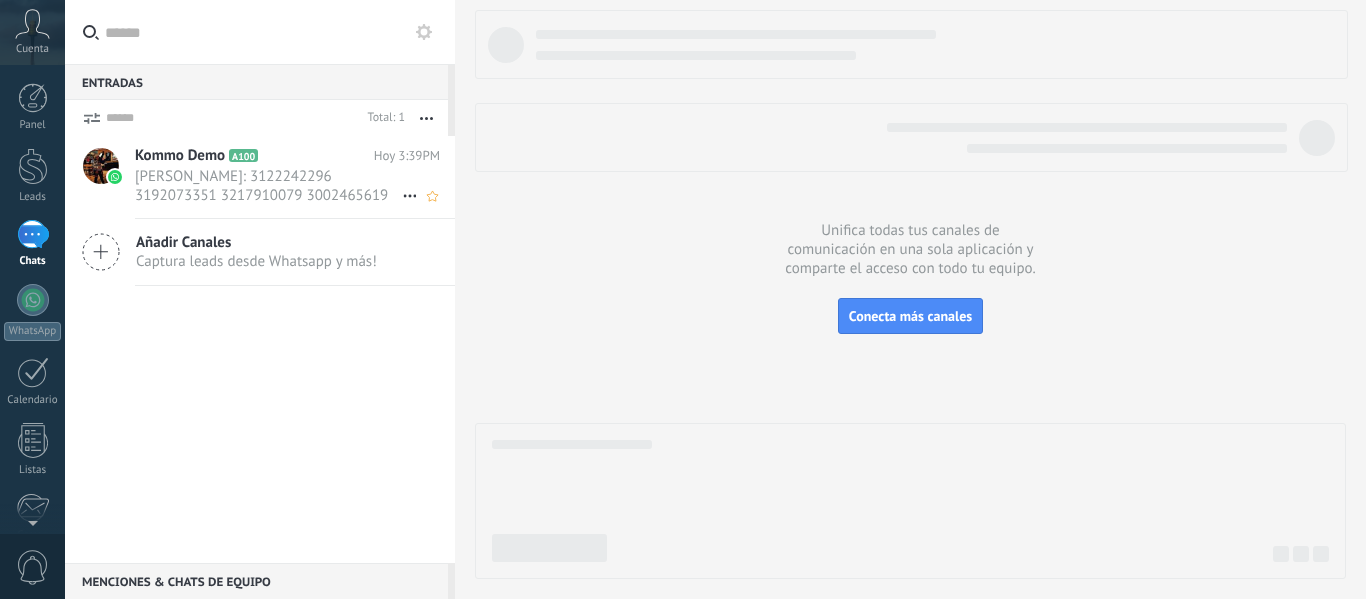 click on "[PERSON_NAME]: 3122242296
3192073351
3217910079
3002465619
3148903657
3136939167
3145377408
3218683484
3136044742
3126818477
..." at bounding box center (268, 186) 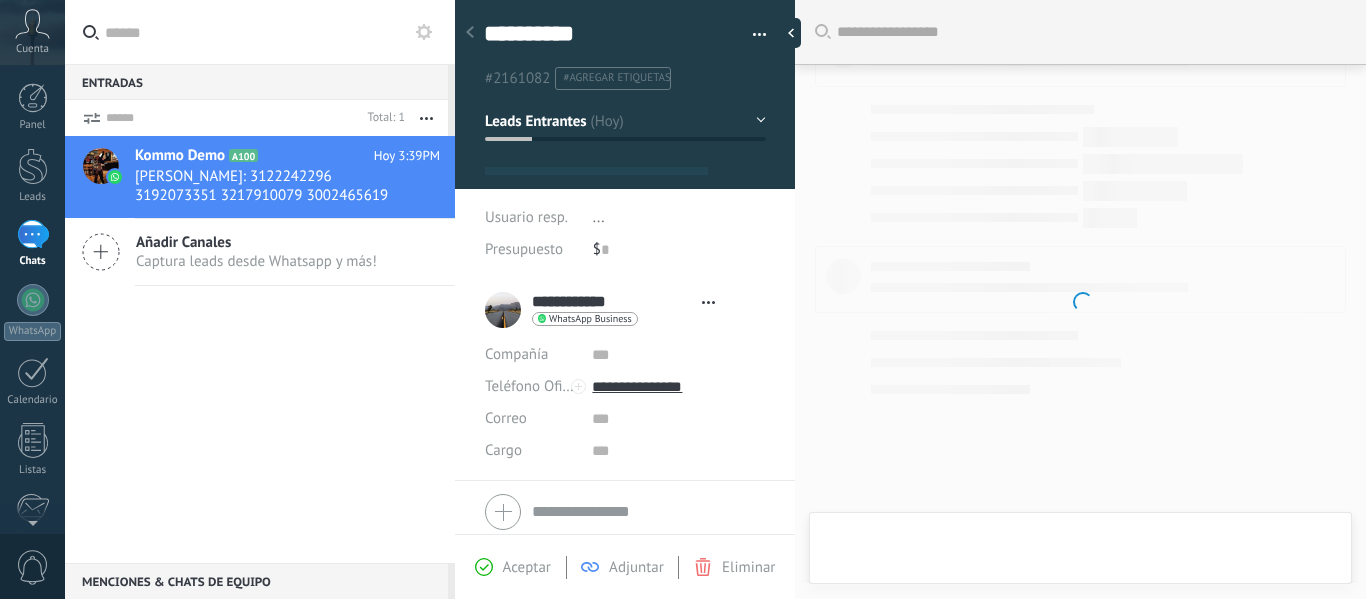 scroll, scrollTop: 3614, scrollLeft: 0, axis: vertical 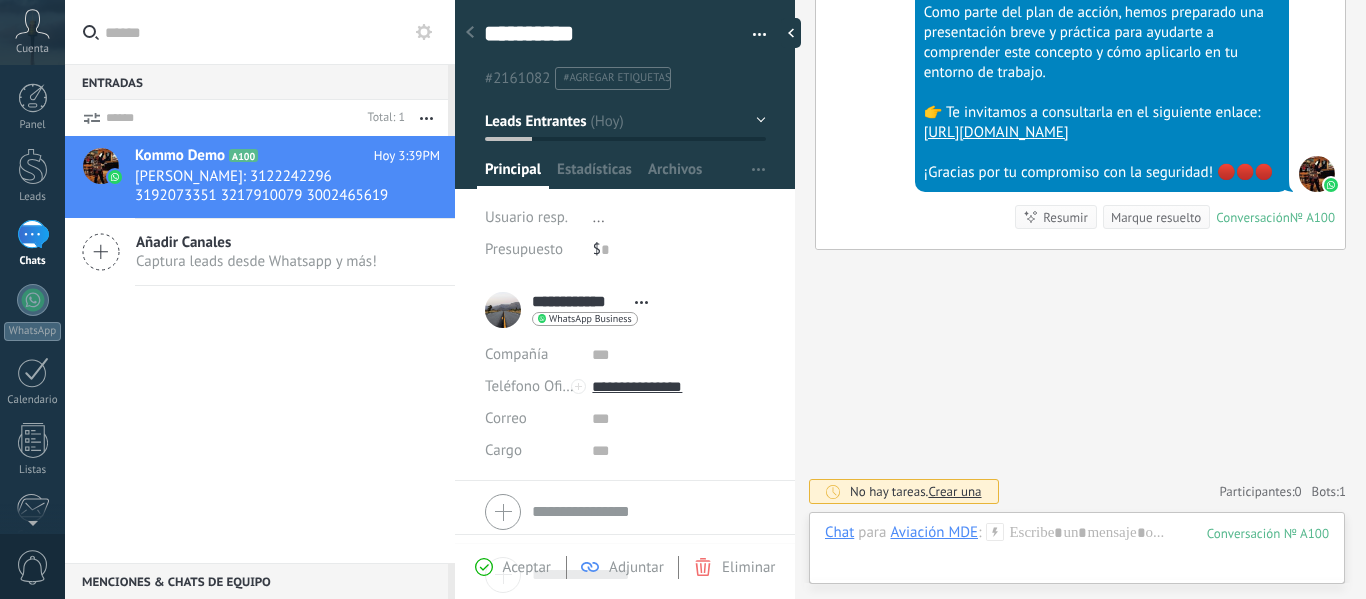 click on "Aviación MDE" at bounding box center [934, 532] 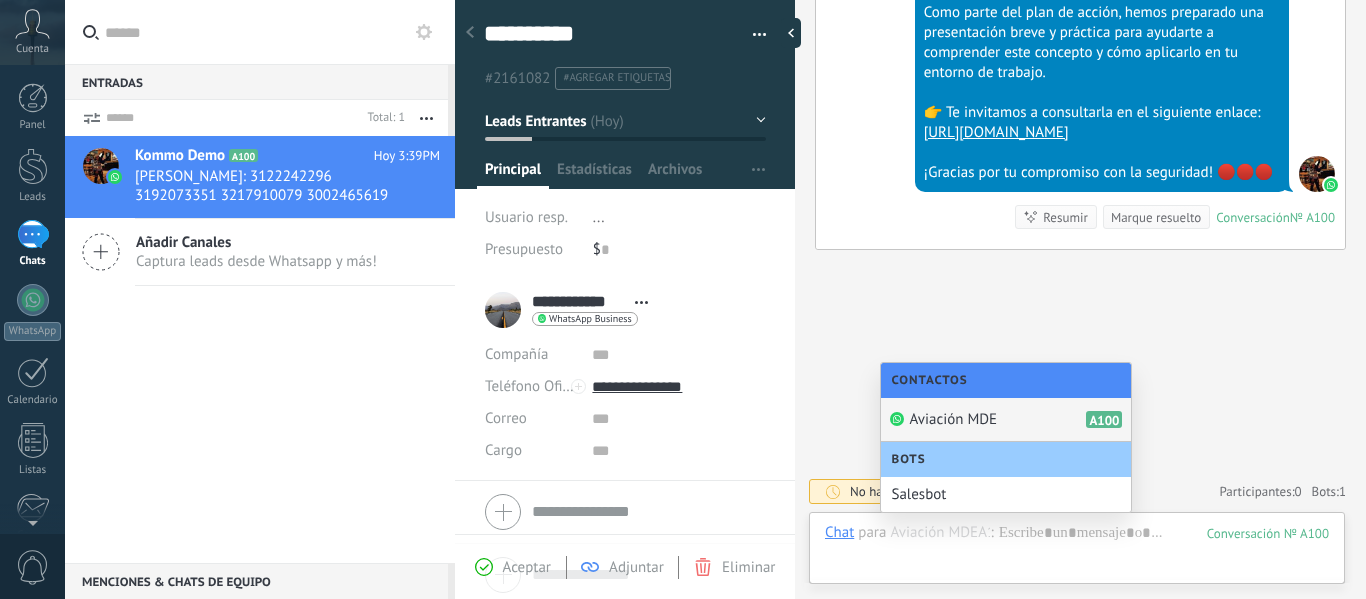 click on "A100" at bounding box center (1104, 419) 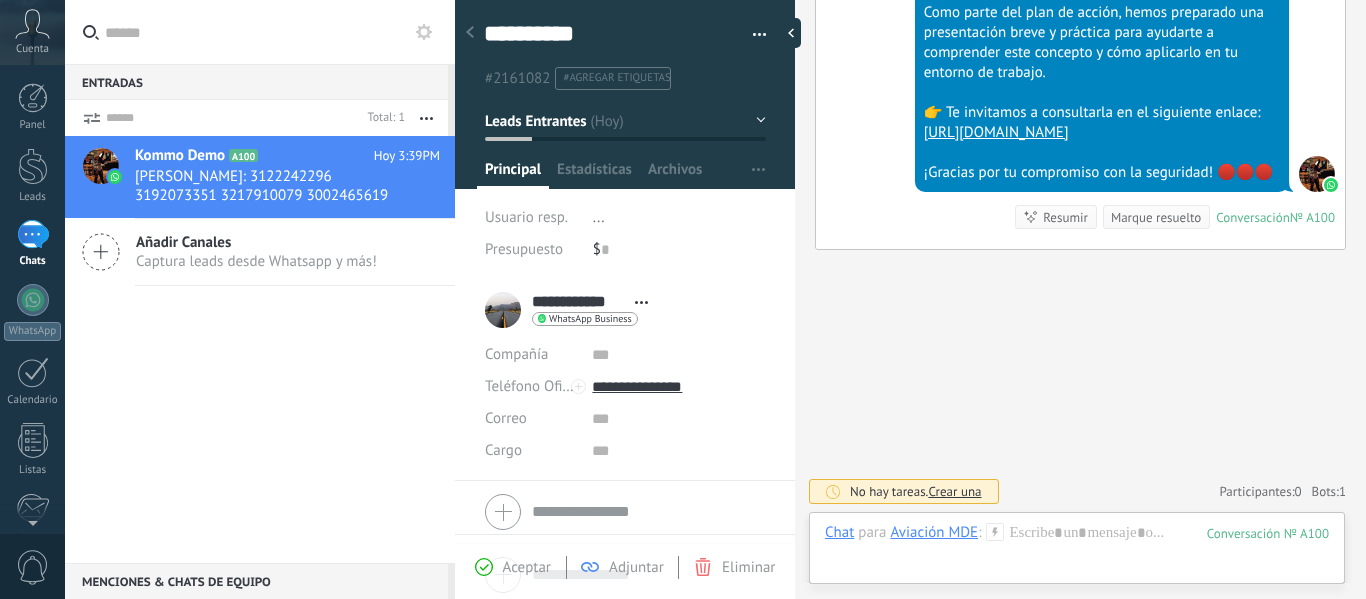 click on "Buscar Carga más [PERSON_NAME] Creación:  2  eventos   Expandir Hoy 3:21PM Aviación MDE  ¡Hola! Estoy listo para probar WhatsApp en Kommo. Mi código de verificación es iE2ttc Conversación  № A100 Conversación № A100 Hoy 3:21PM Robot  El valor del campo «Nombre»  se establece en «Kommo Demo» Hoy 3:21PM Robot  El valor del campo «Teléfono»  se establece en «[PHONE_NUMBER]» Aviación MDE Aviación MDE  Hoy 3:21PM SalesBot (TestBot)  Entregado Descargar Hola, soy el Salesbot. ¡Estoy aquí para guiarte a través de las más recientes funciones de WhatsApp! Hoy 3:21PM SalesBot (TestBot)  Entregado Descargar 💡Para empezar, vamos a aclarar cómo funciona esto:    💻 Kommo = La vista del Agente - La tarjeta de lead representa la perspectiva del agente.   📱 Móvil = La vista del Cliente - El móvil representa la perspectiva del cliente.   Ahora, ¡ya estás listo para comprobar las últimas e interesantes funciones de WhatsApp!    Hoy 3:26PM SalesBot (TestBot)  Entregado     0" at bounding box center (1080, -2651) 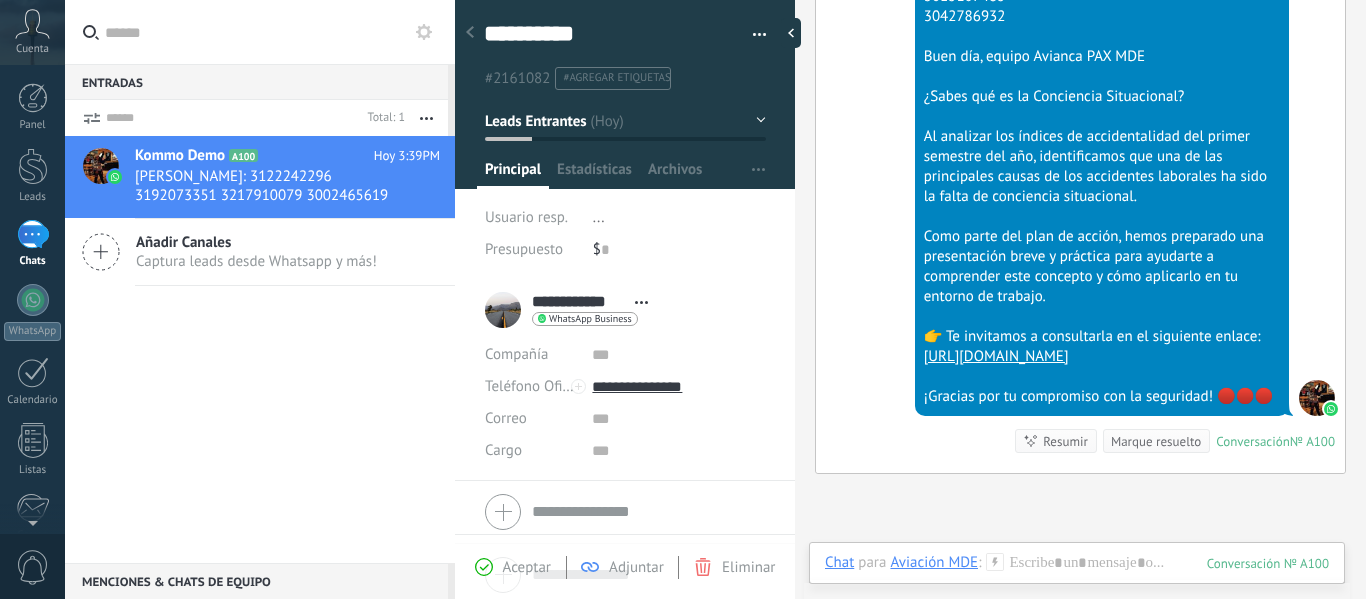 scroll, scrollTop: 5641, scrollLeft: 0, axis: vertical 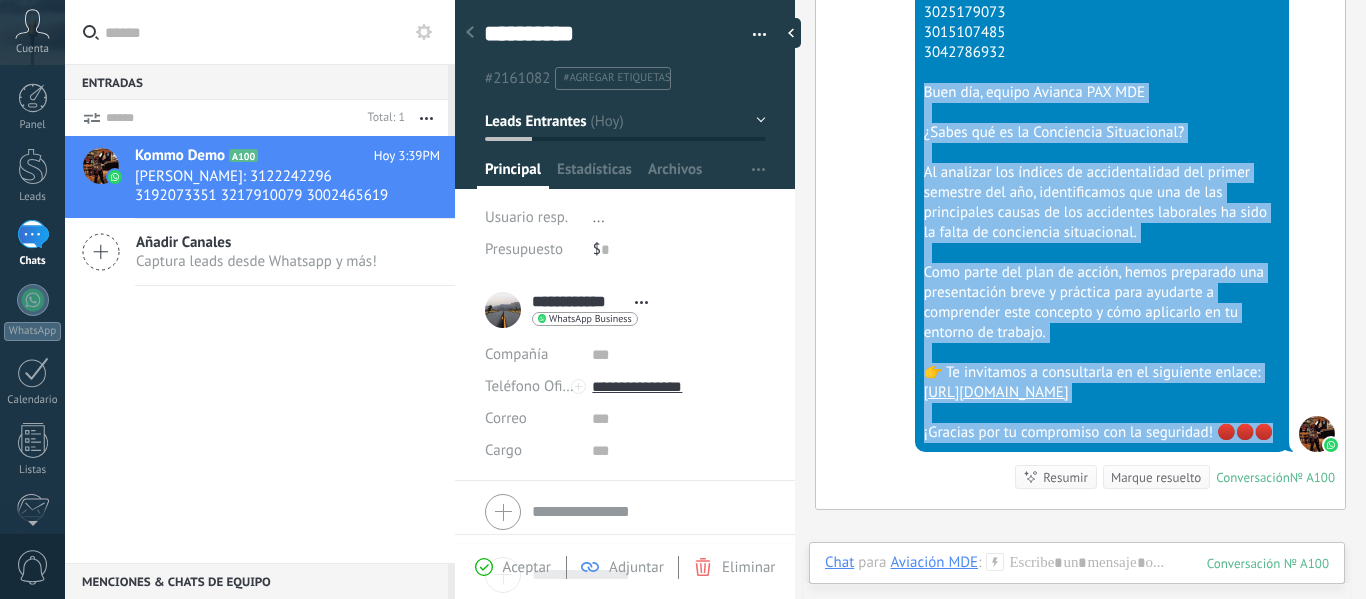 drag, startPoint x: 922, startPoint y: 112, endPoint x: 1108, endPoint y: 476, distance: 408.7689 